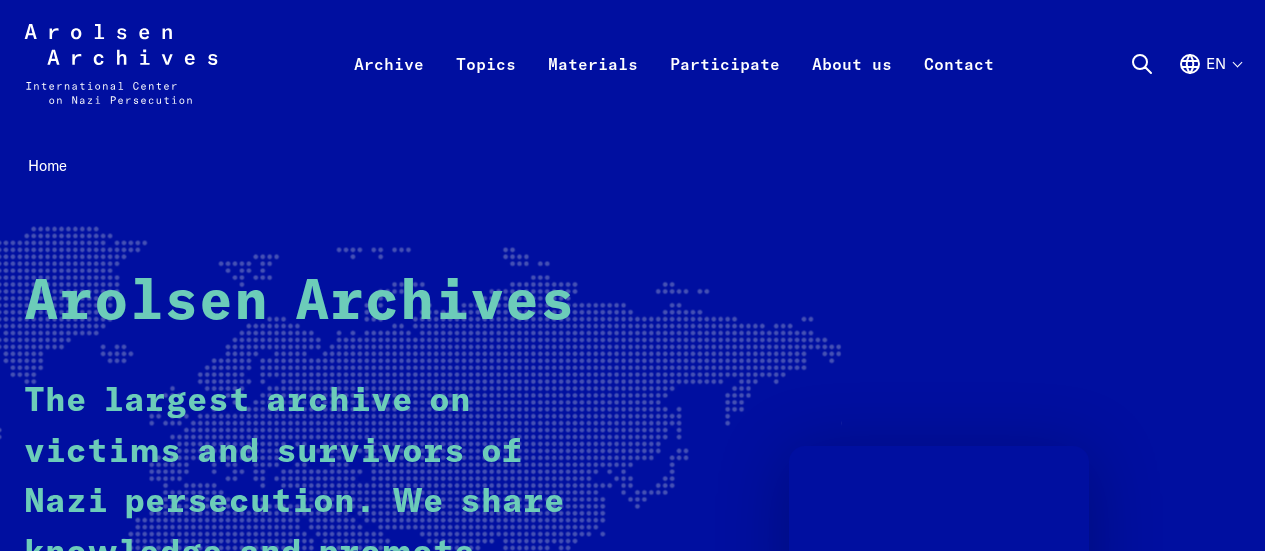 scroll, scrollTop: 0, scrollLeft: 0, axis: both 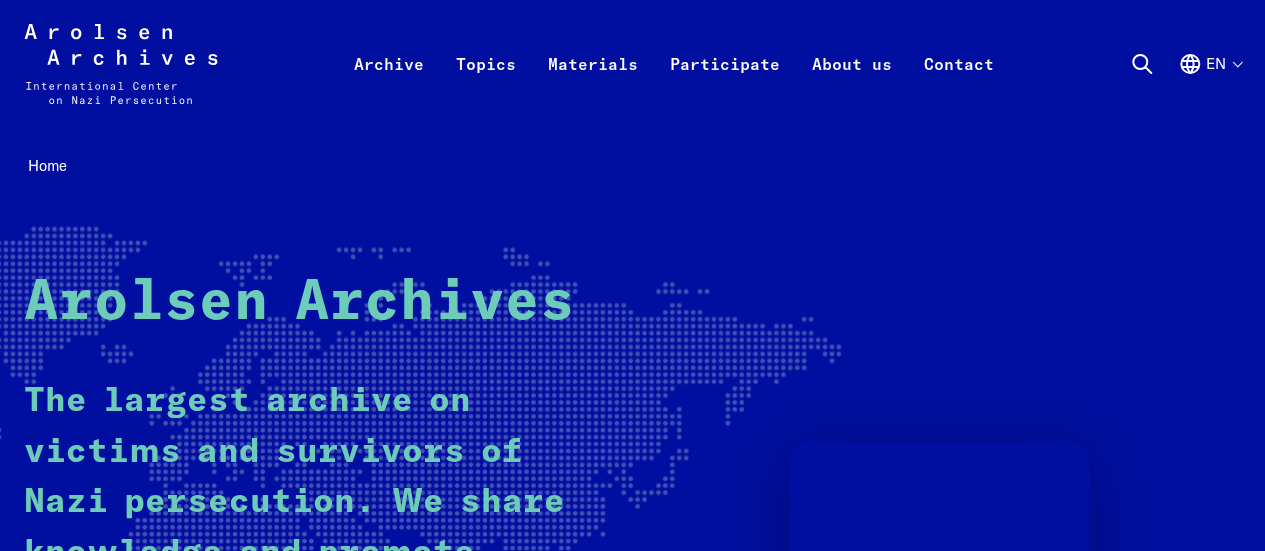 click at bounding box center [939, 526] 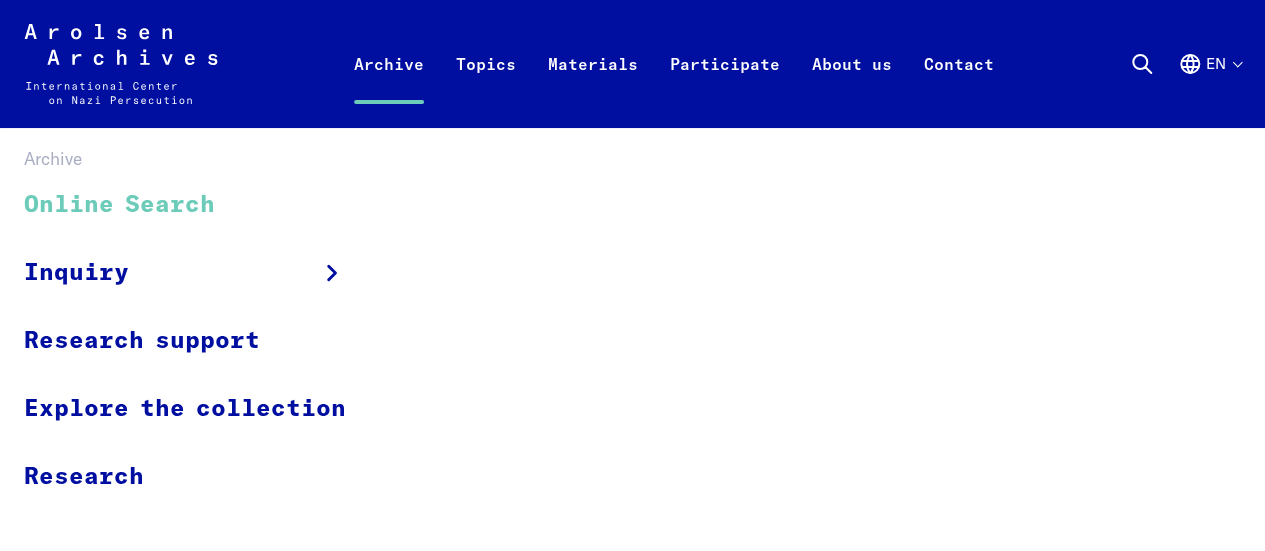 click on "Online Search" at bounding box center [198, 205] 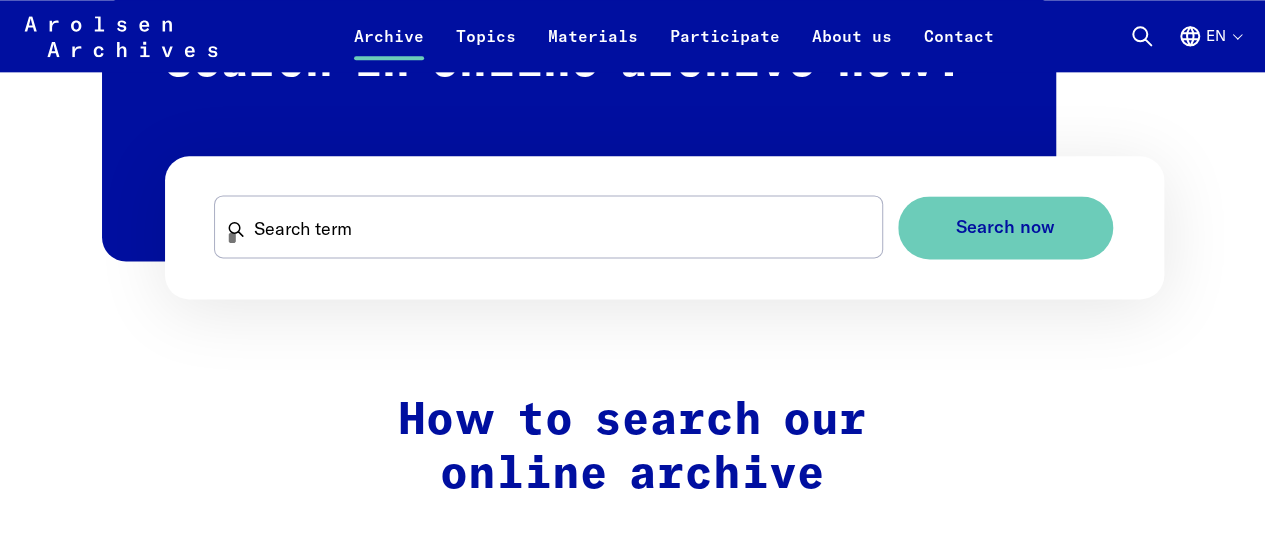scroll, scrollTop: 1250, scrollLeft: 0, axis: vertical 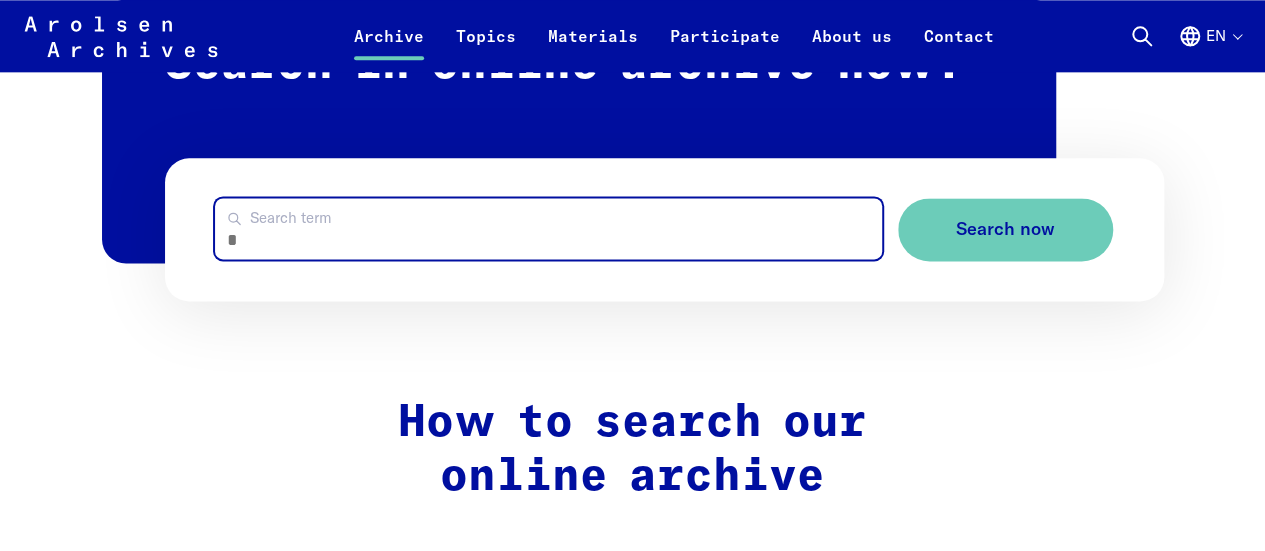 click on "Search term" at bounding box center [548, 228] 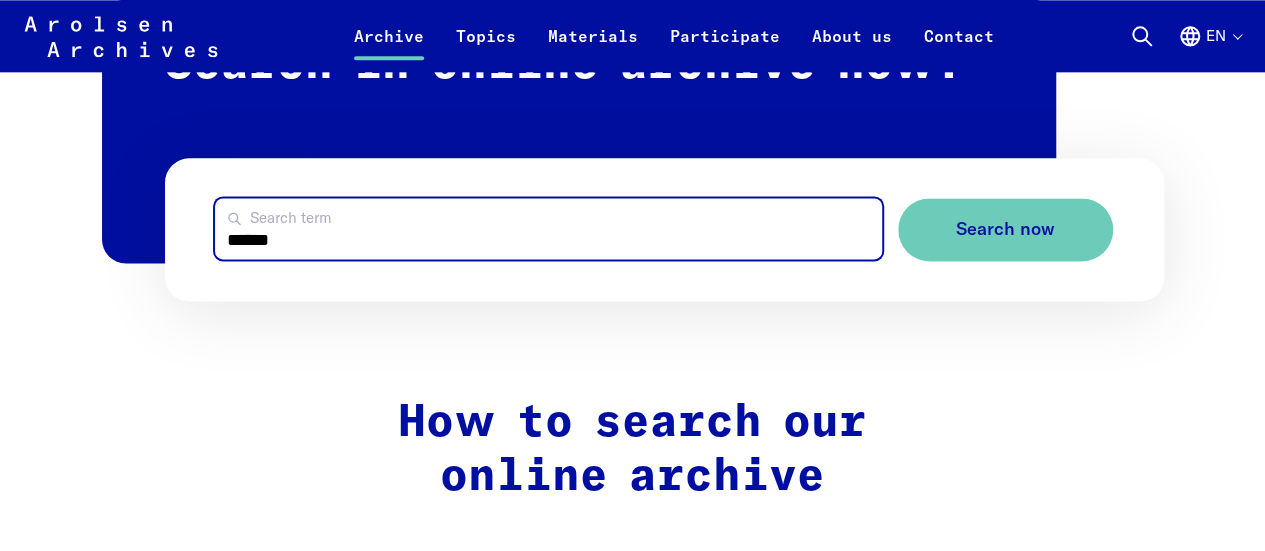type on "******" 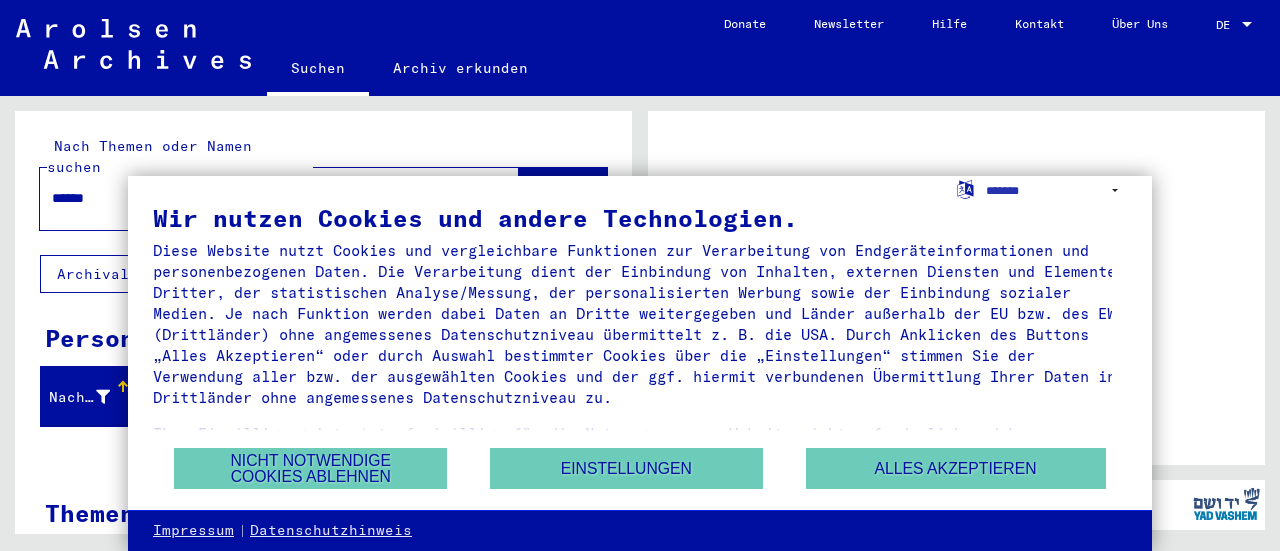 scroll, scrollTop: 0, scrollLeft: 0, axis: both 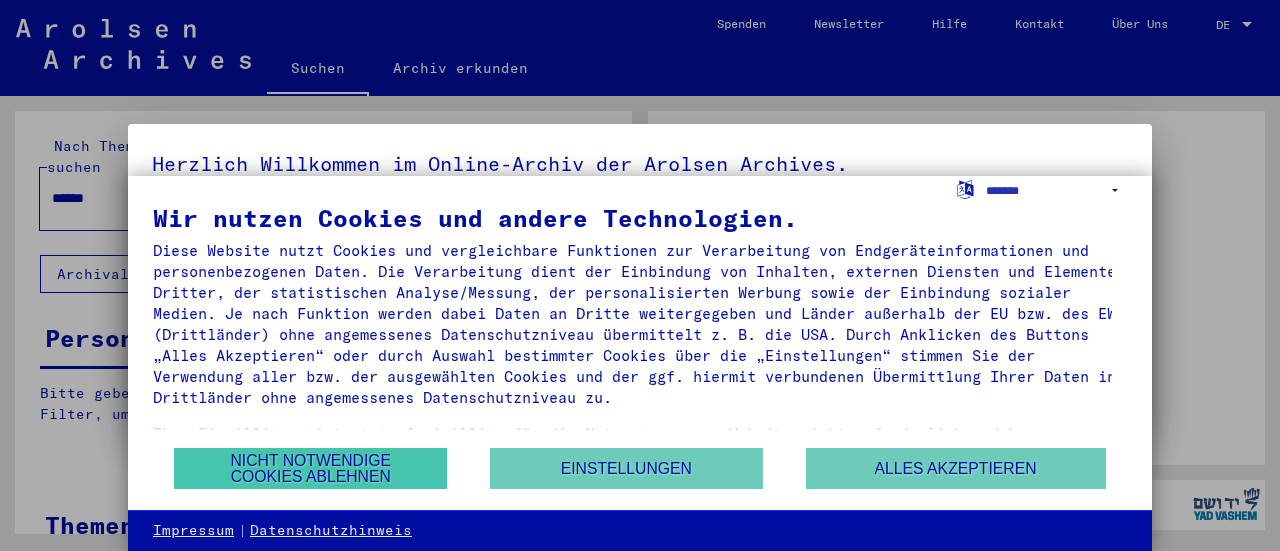 click on "Nicht notwendige Cookies ablehnen" at bounding box center [310, 468] 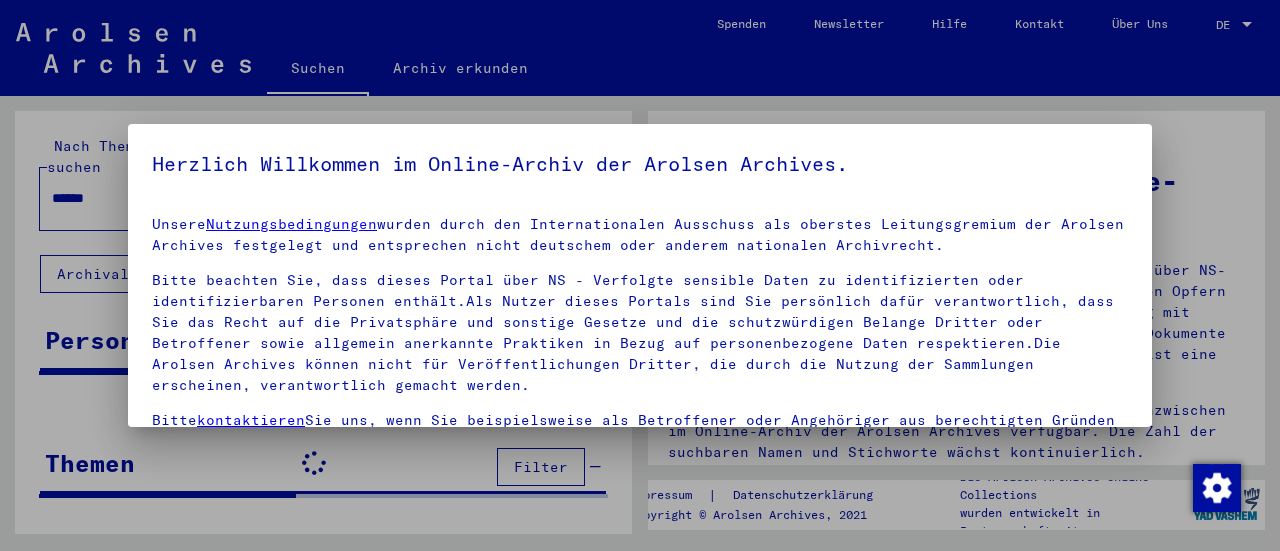 click at bounding box center [640, 275] 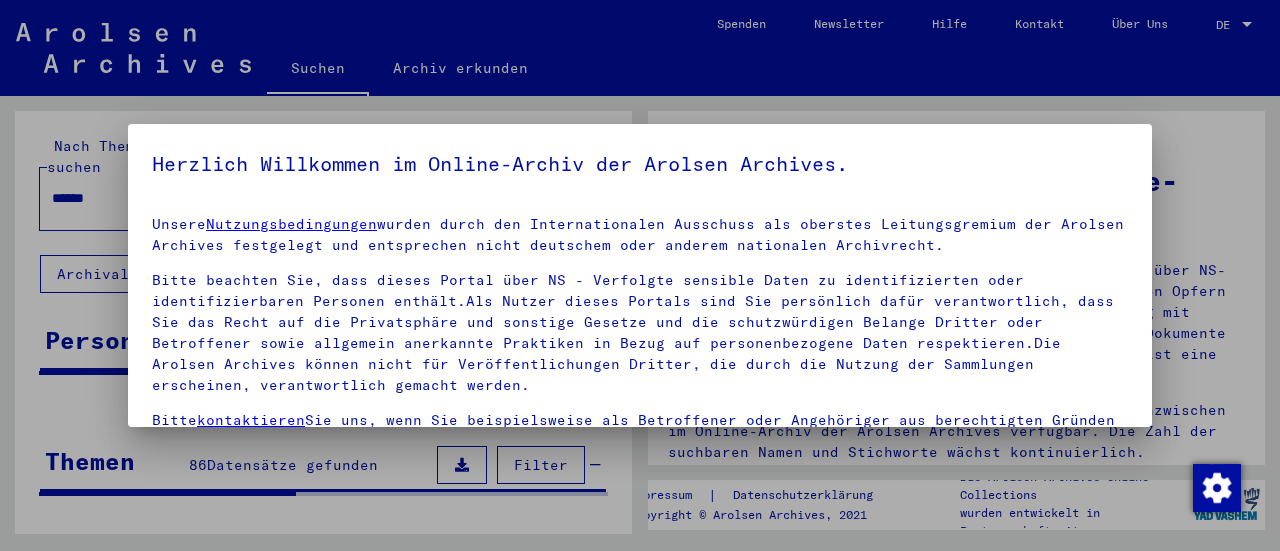 scroll, scrollTop: 186, scrollLeft: 0, axis: vertical 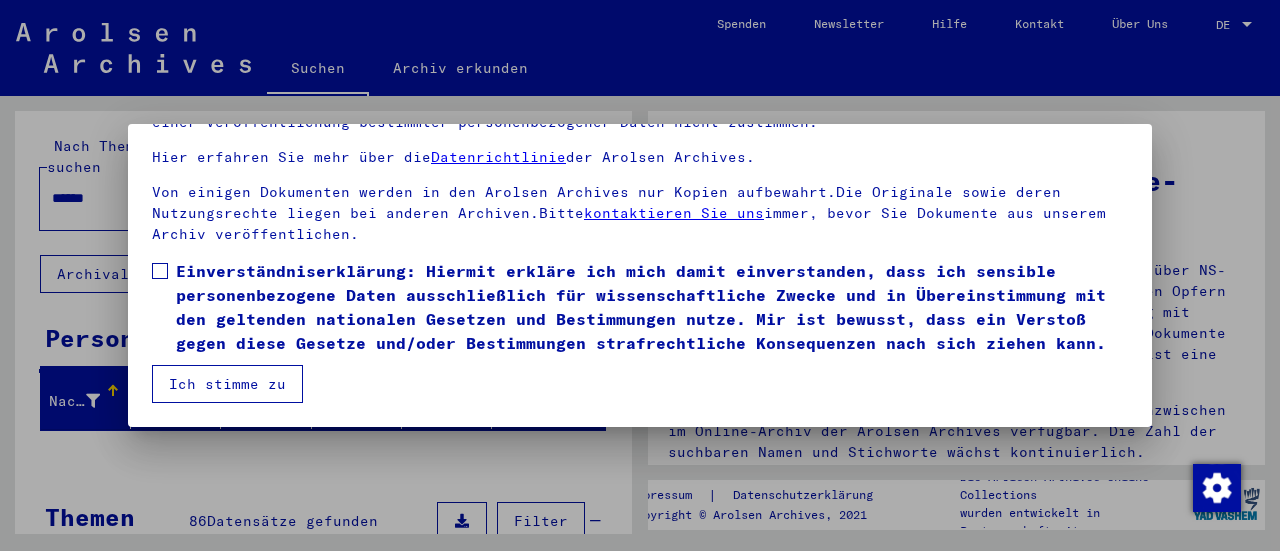 click on "Ich stimme zu" at bounding box center [227, 384] 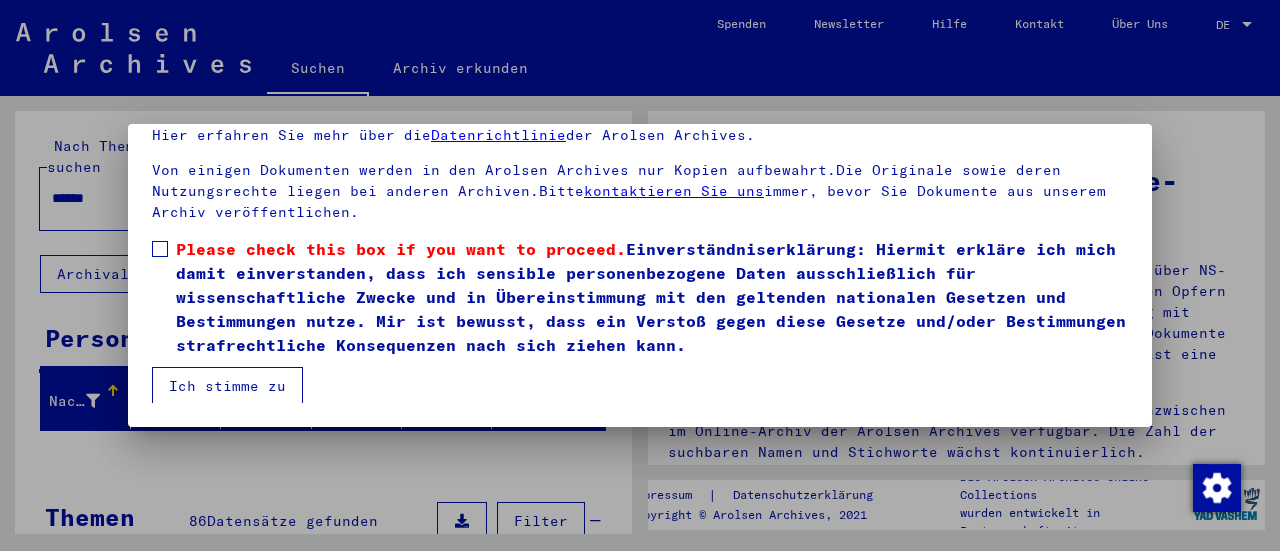 click at bounding box center [160, 249] 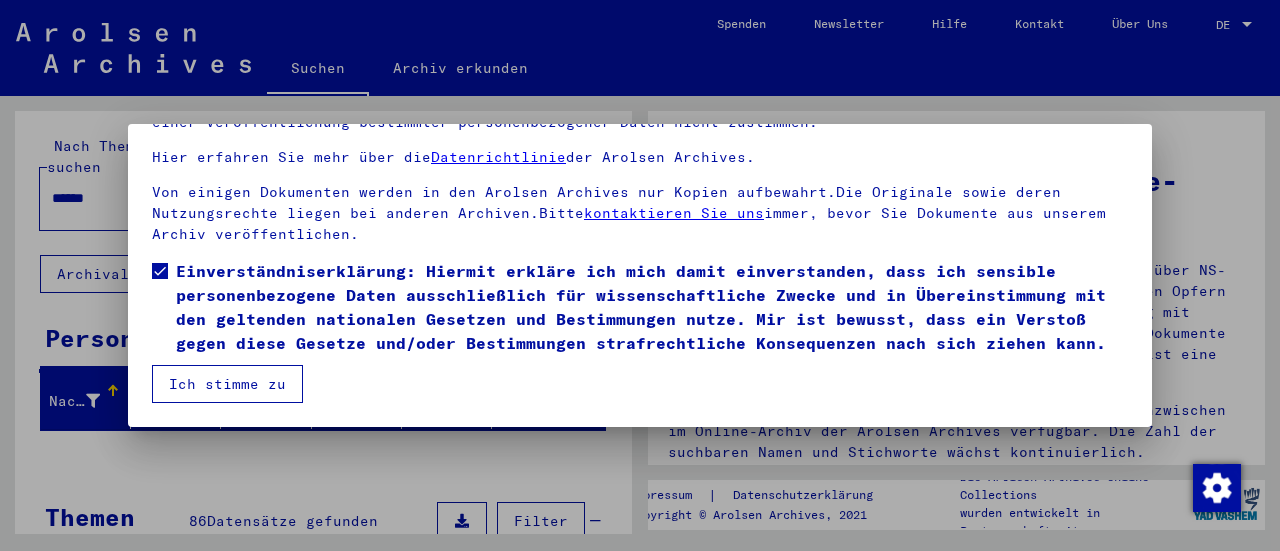 click on "Ich stimme zu" at bounding box center (227, 384) 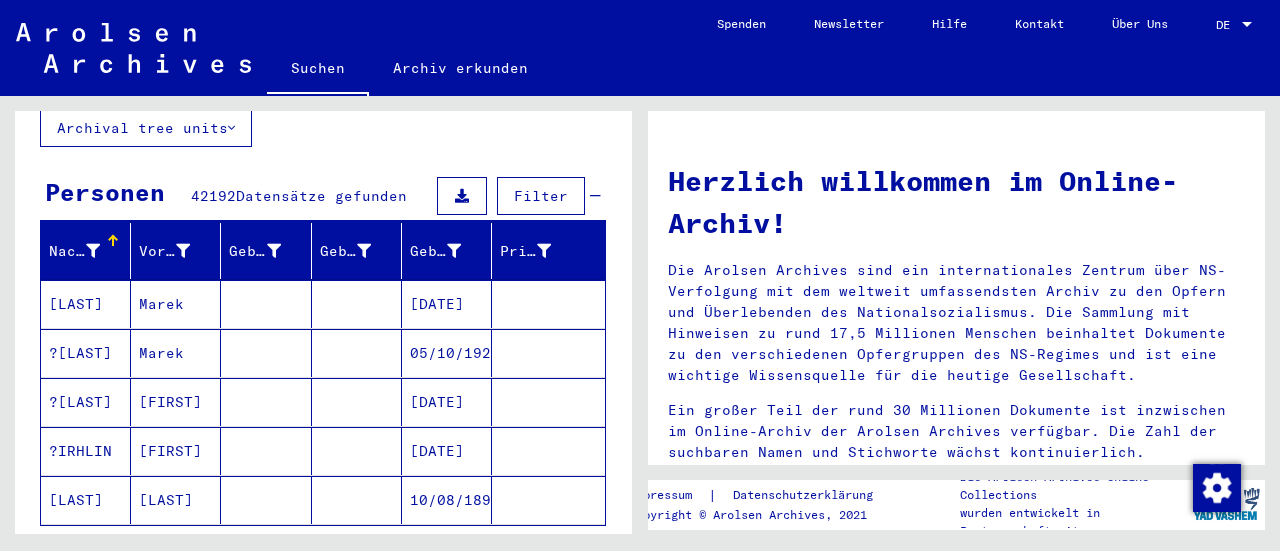 scroll, scrollTop: 0, scrollLeft: 0, axis: both 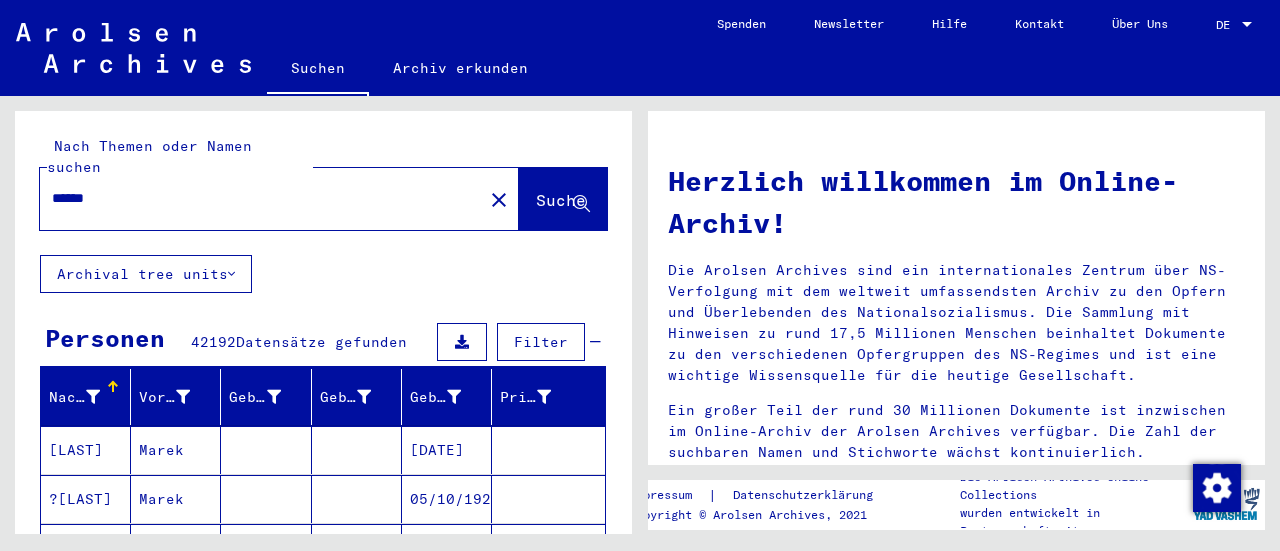 click on "******" 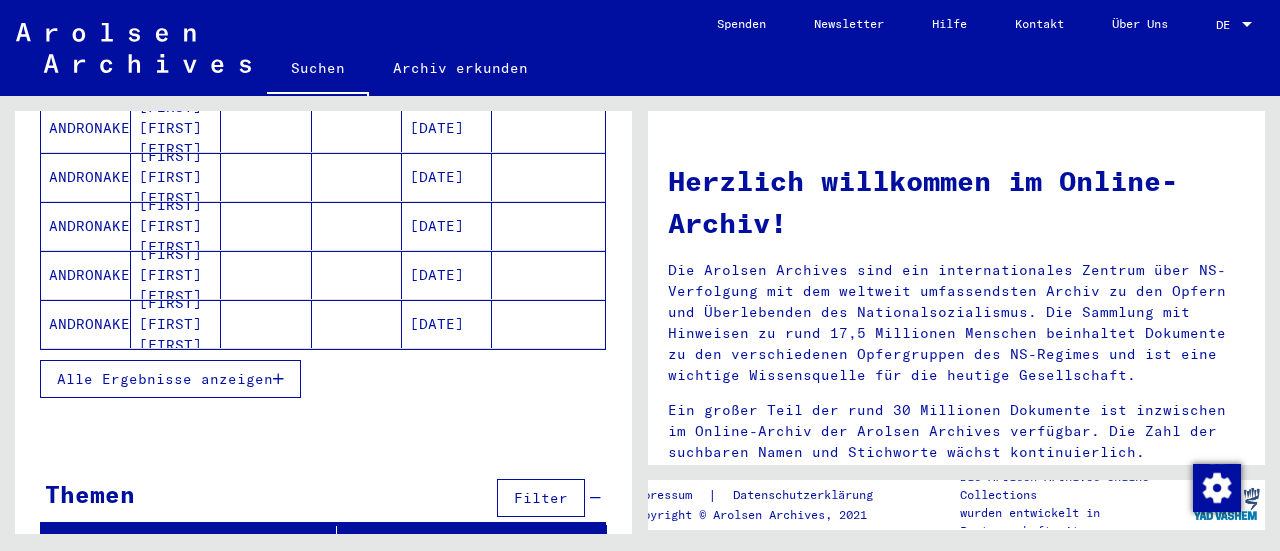 scroll, scrollTop: 0, scrollLeft: 0, axis: both 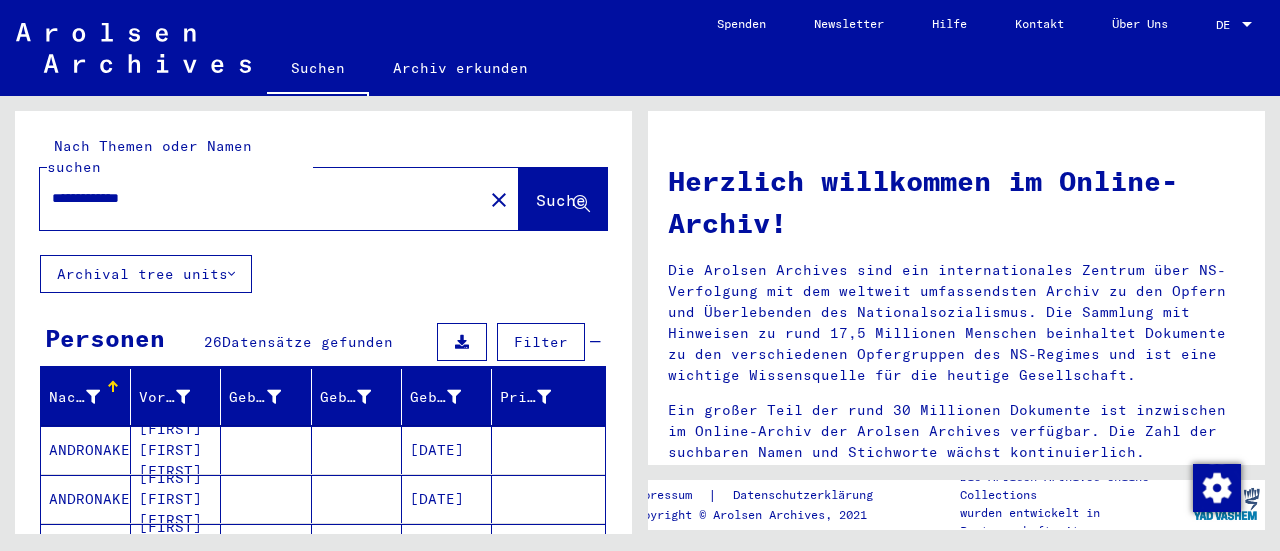 drag, startPoint x: 182, startPoint y: 176, endPoint x: 110, endPoint y: 161, distance: 73.545906 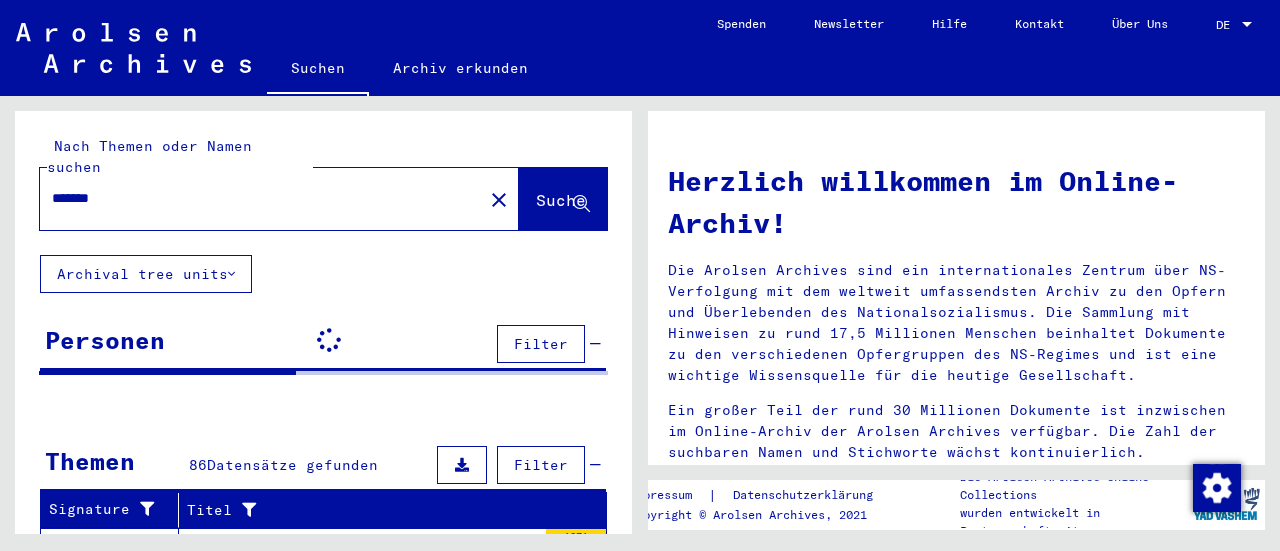 click on "Personen" at bounding box center (105, 340) 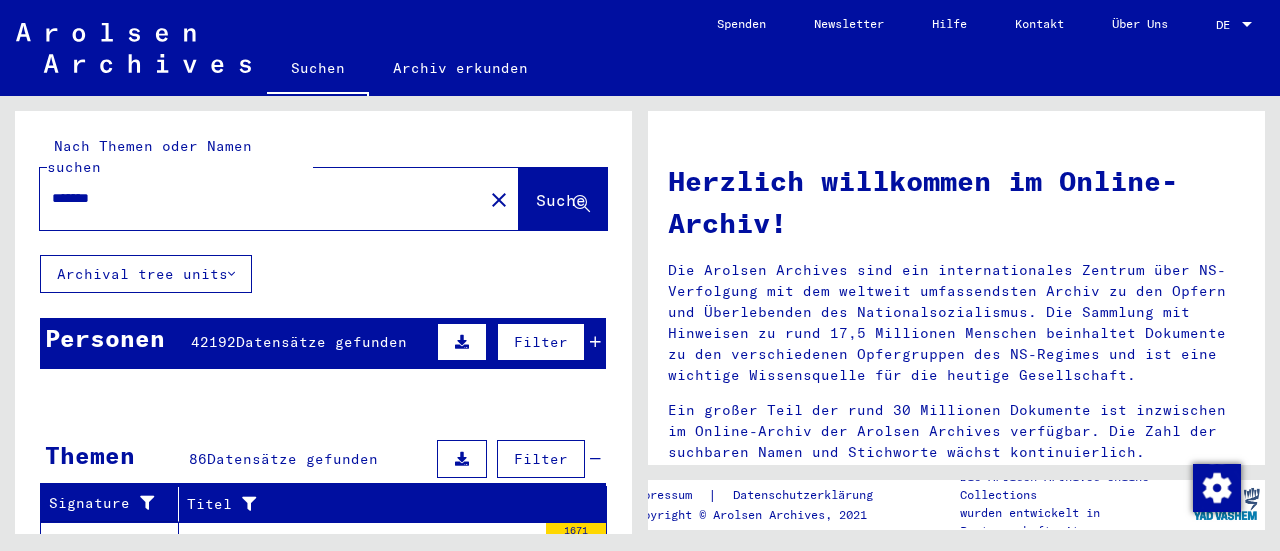 click on "Personen" at bounding box center [105, 338] 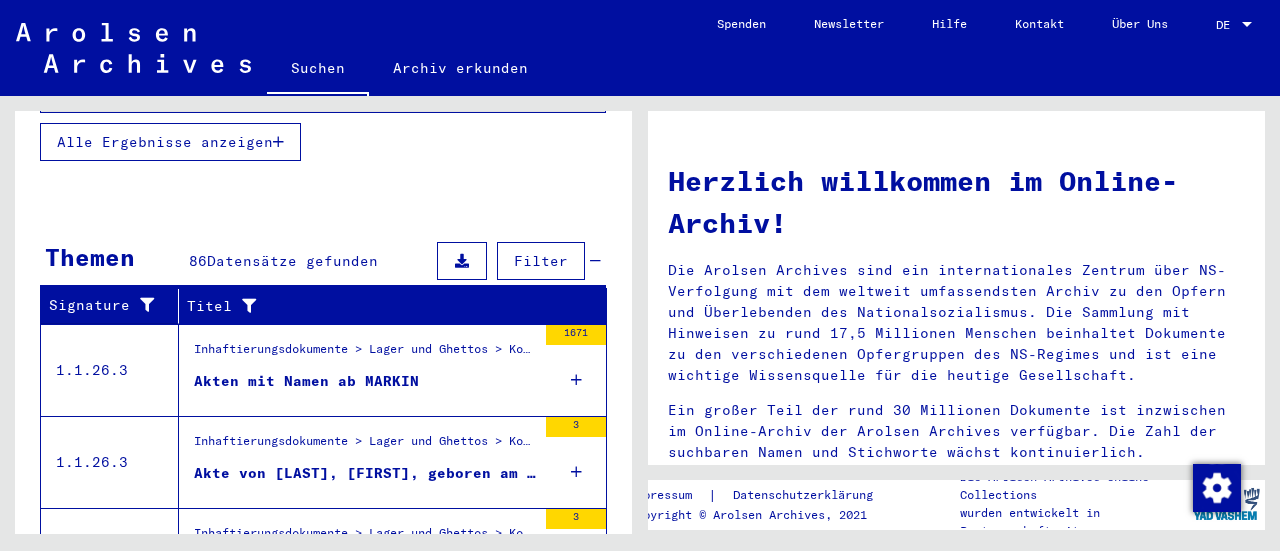 scroll, scrollTop: 560, scrollLeft: 0, axis: vertical 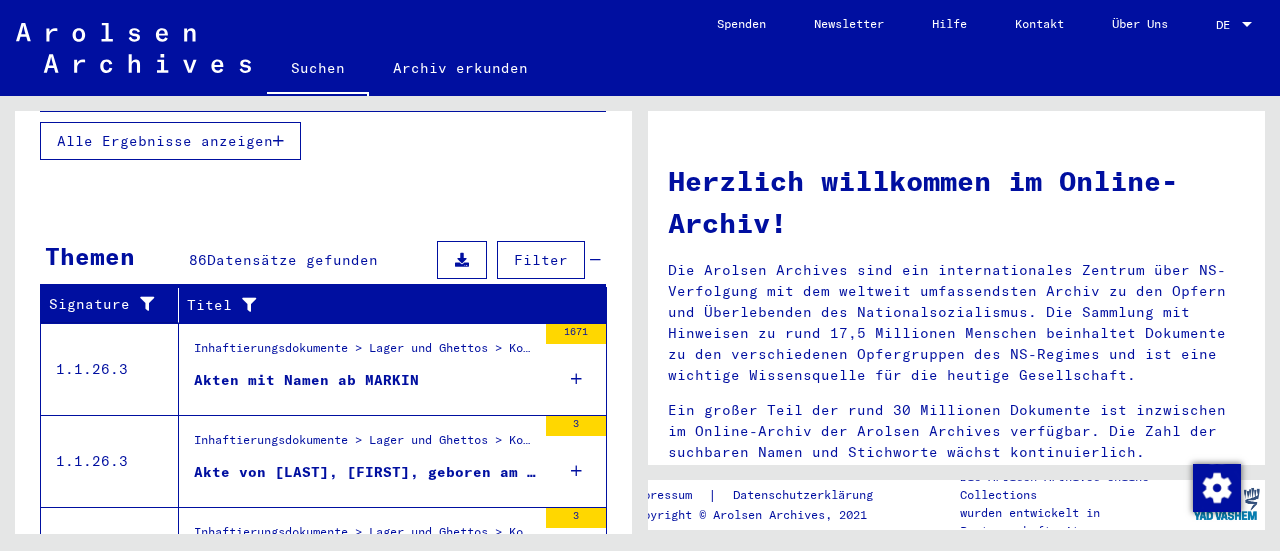 click on "Akten mit Namen ab MARKIN" at bounding box center [306, 380] 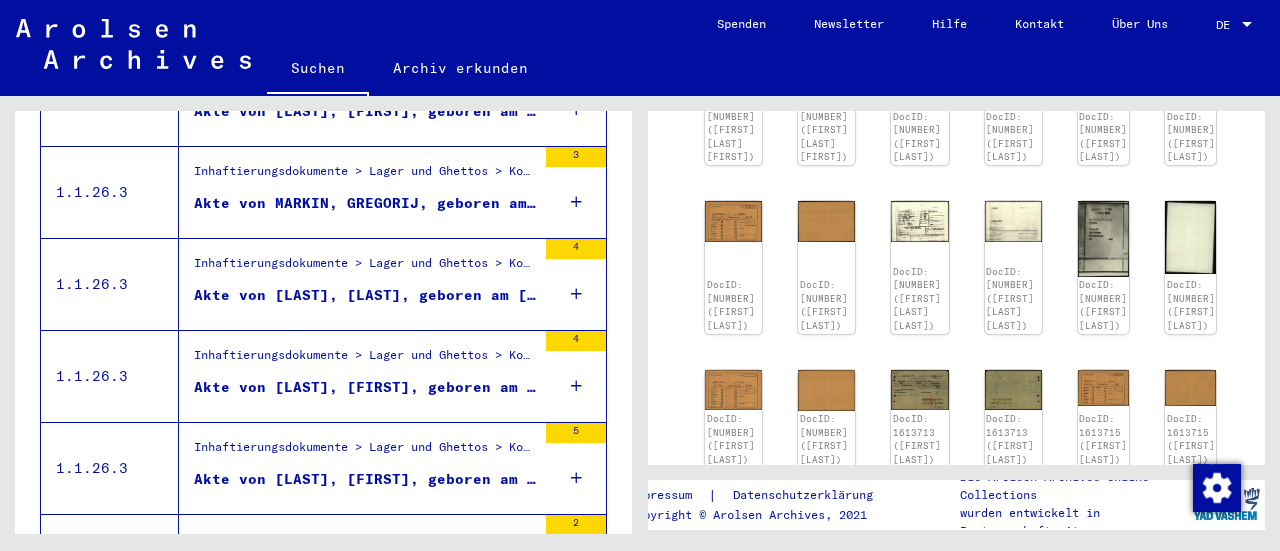scroll, scrollTop: 434, scrollLeft: 0, axis: vertical 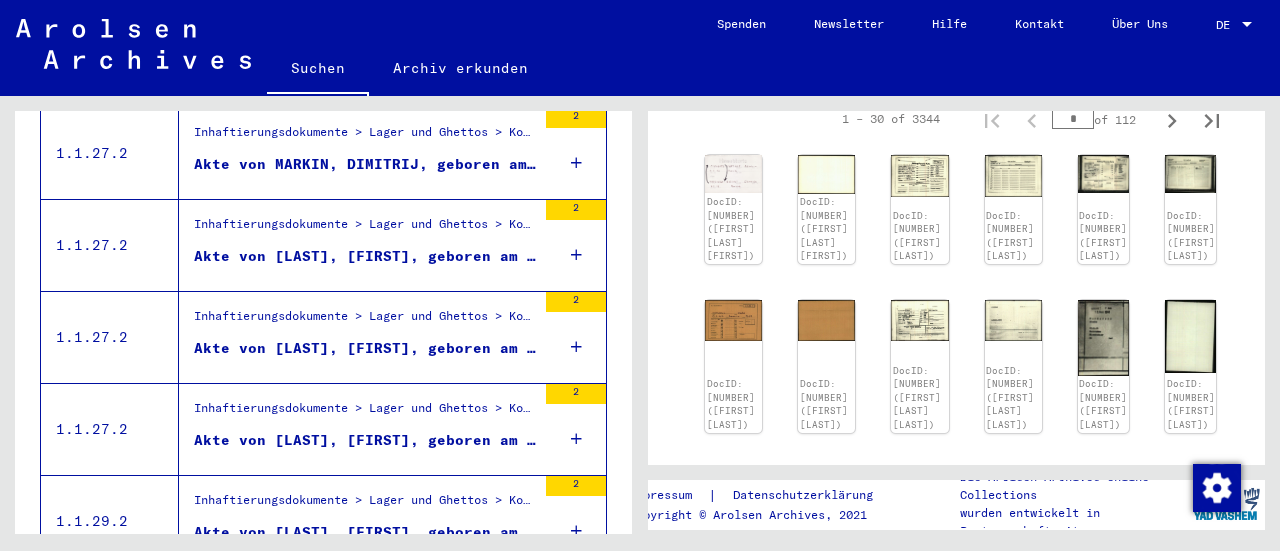 click on "Akte von [LAST], [FIRST], geboren am [DATE]" at bounding box center [365, 440] 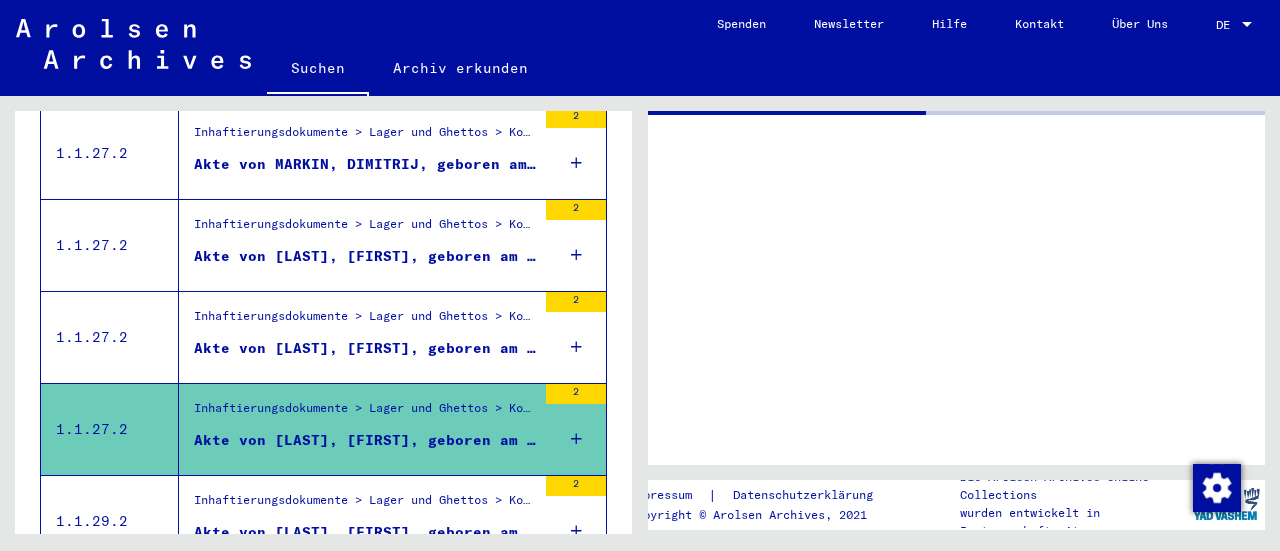 scroll, scrollTop: 0, scrollLeft: 0, axis: both 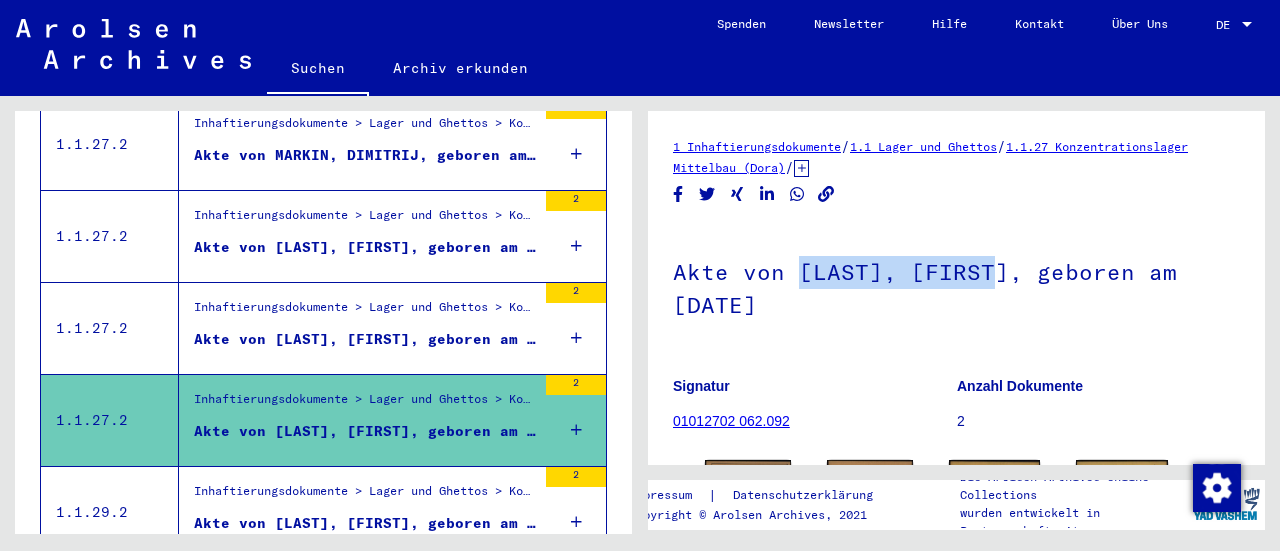 drag, startPoint x: 796, startPoint y: 271, endPoint x: 988, endPoint y: 267, distance: 192.04166 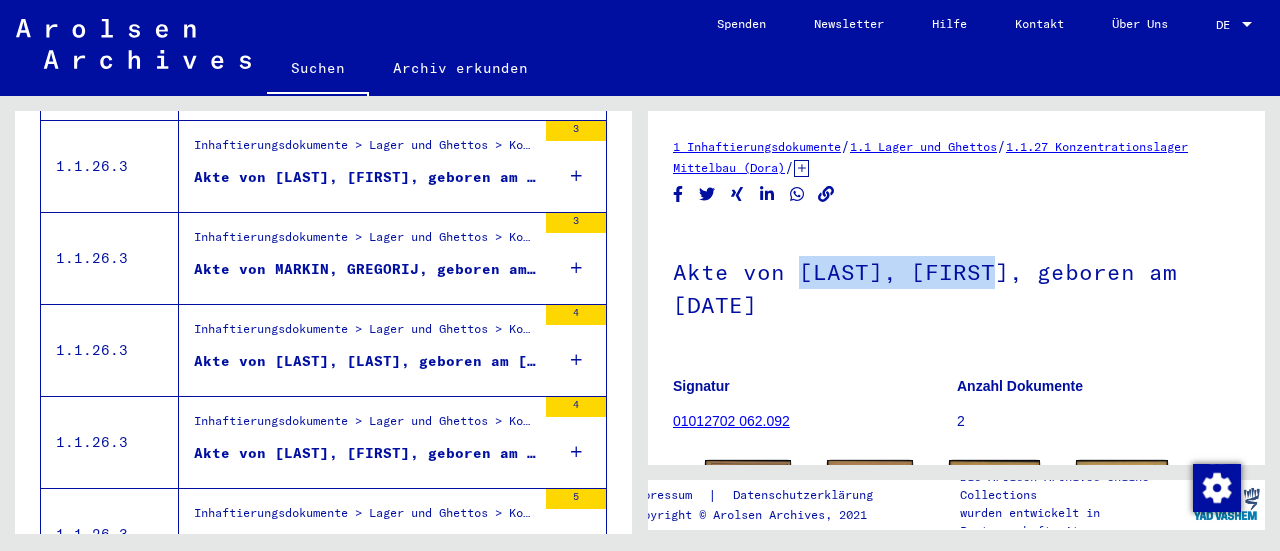 scroll, scrollTop: 0, scrollLeft: 0, axis: both 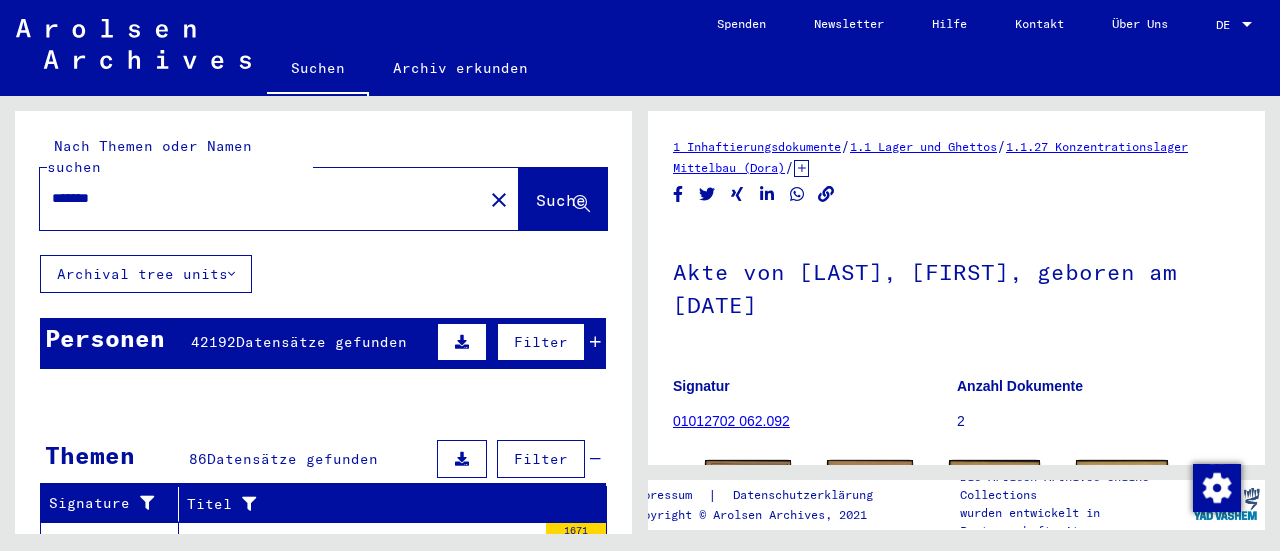 drag, startPoint x: 148, startPoint y: 174, endPoint x: 0, endPoint y: 143, distance: 151.21178 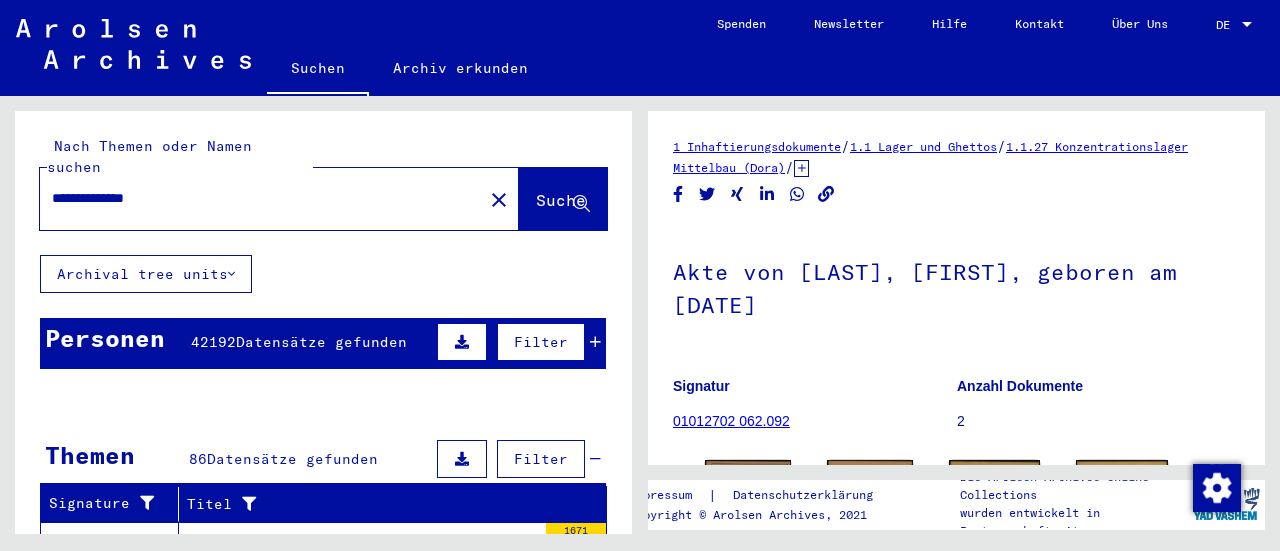 click on "**********" at bounding box center [261, 198] 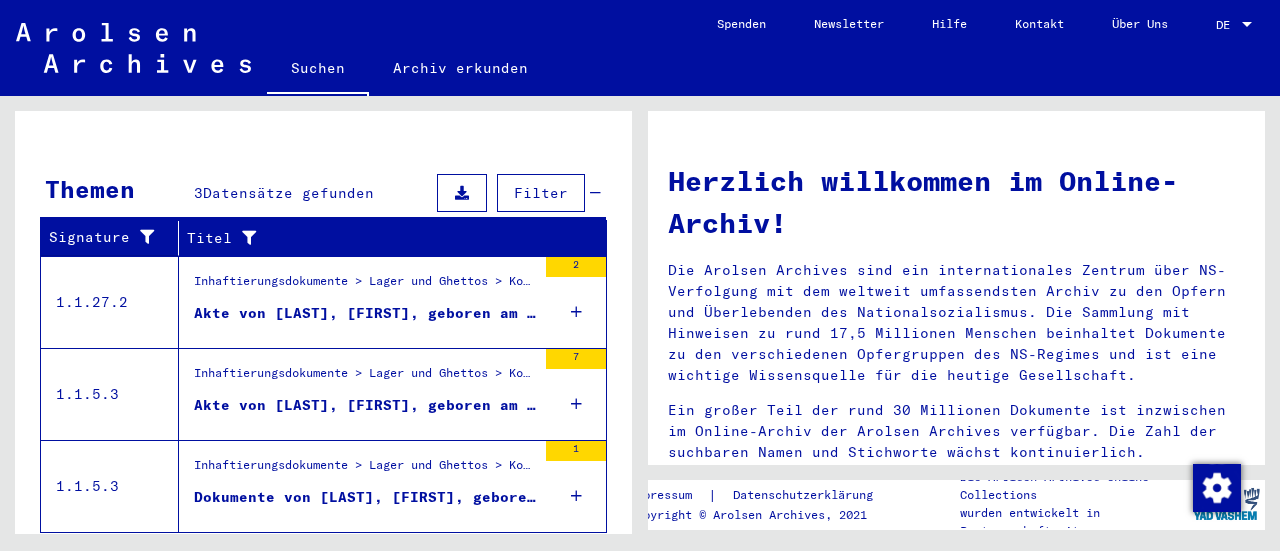 scroll, scrollTop: 296, scrollLeft: 0, axis: vertical 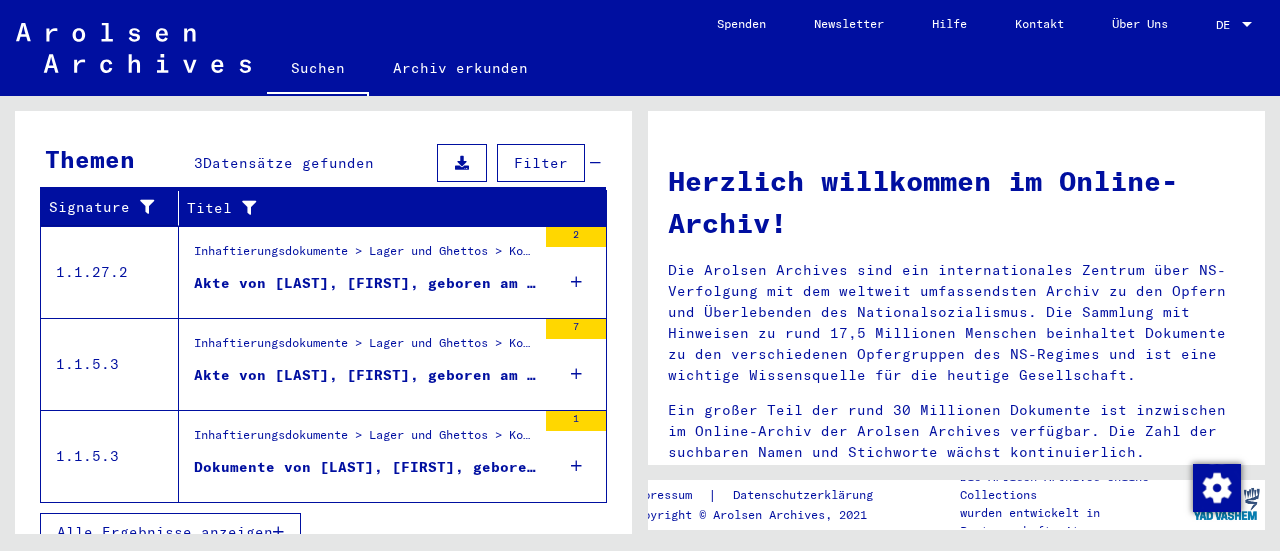 click on "Akte von [LAST], [FIRST], geboren am [DATE]" at bounding box center [365, 283] 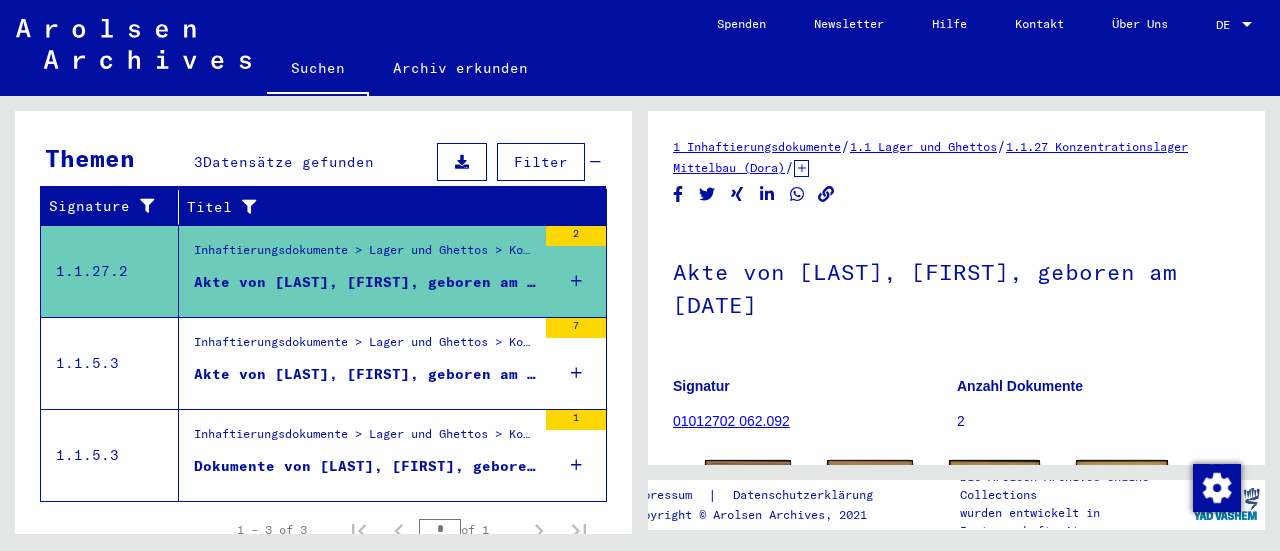 scroll, scrollTop: 0, scrollLeft: 0, axis: both 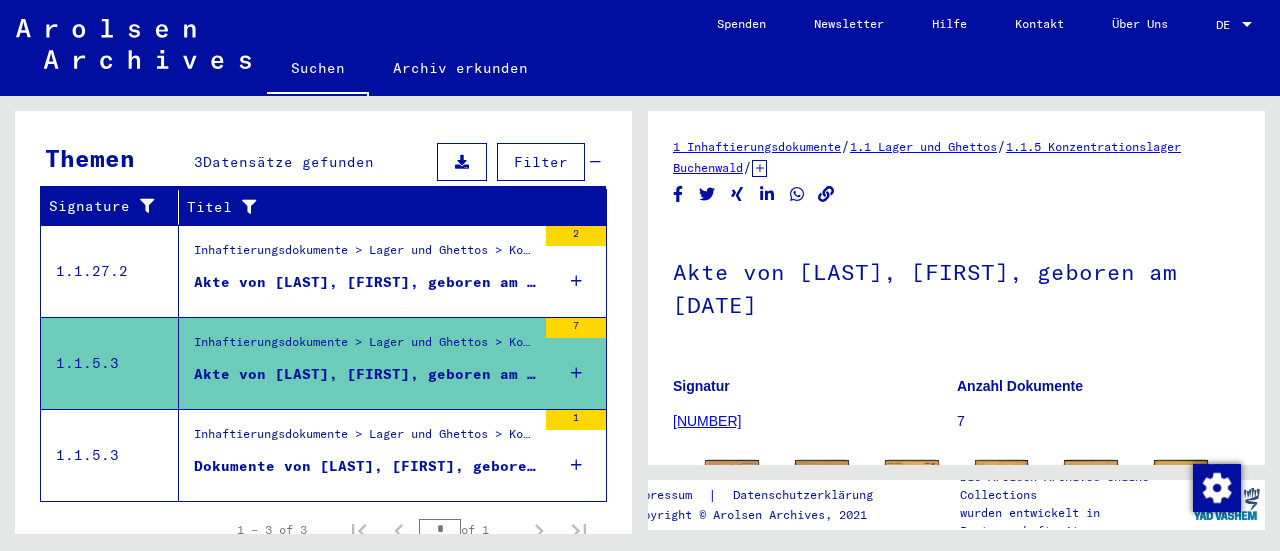 click on "Dokumente von [LAST], [FIRST], geboren am [DATE]" at bounding box center [365, 466] 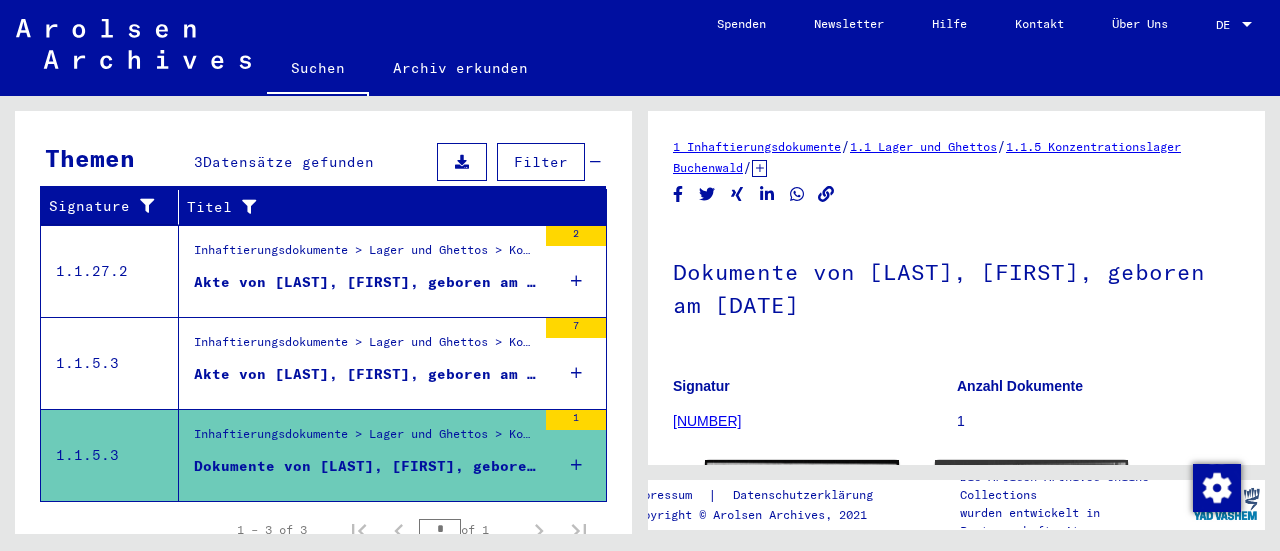 scroll, scrollTop: 0, scrollLeft: 0, axis: both 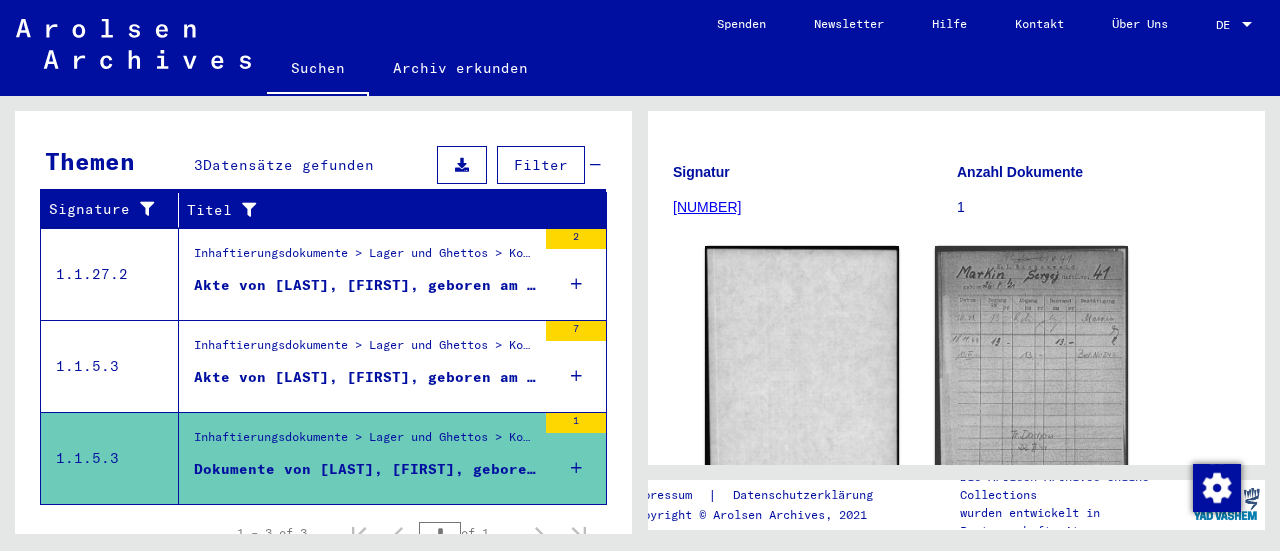 click on "Akte von [LAST], [FIRST], geboren am [DATE]" at bounding box center [365, 285] 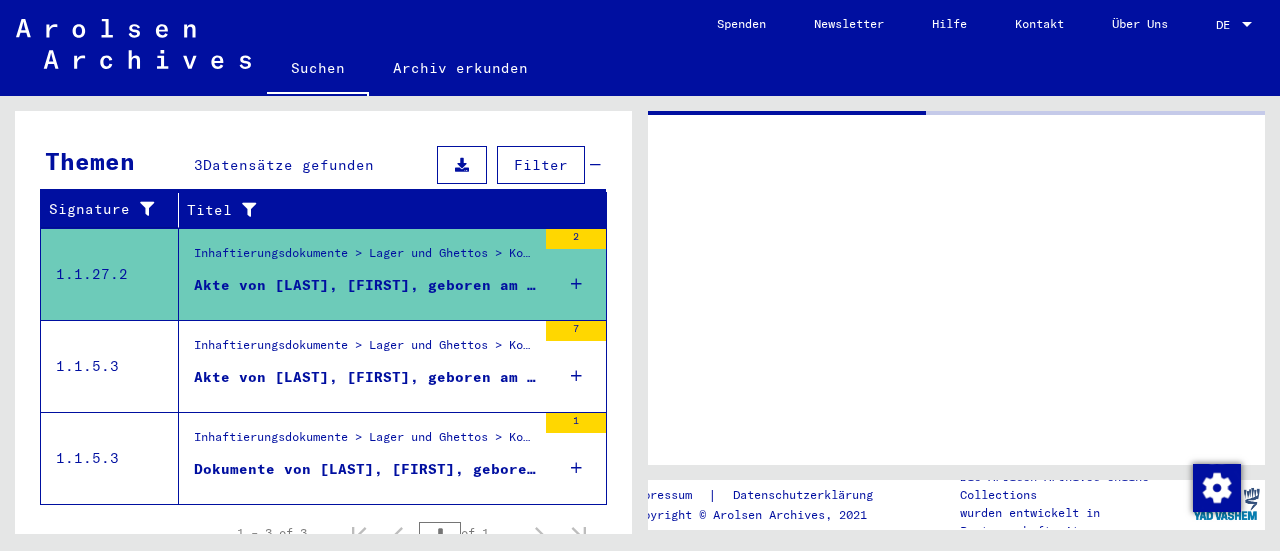 scroll, scrollTop: 0, scrollLeft: 0, axis: both 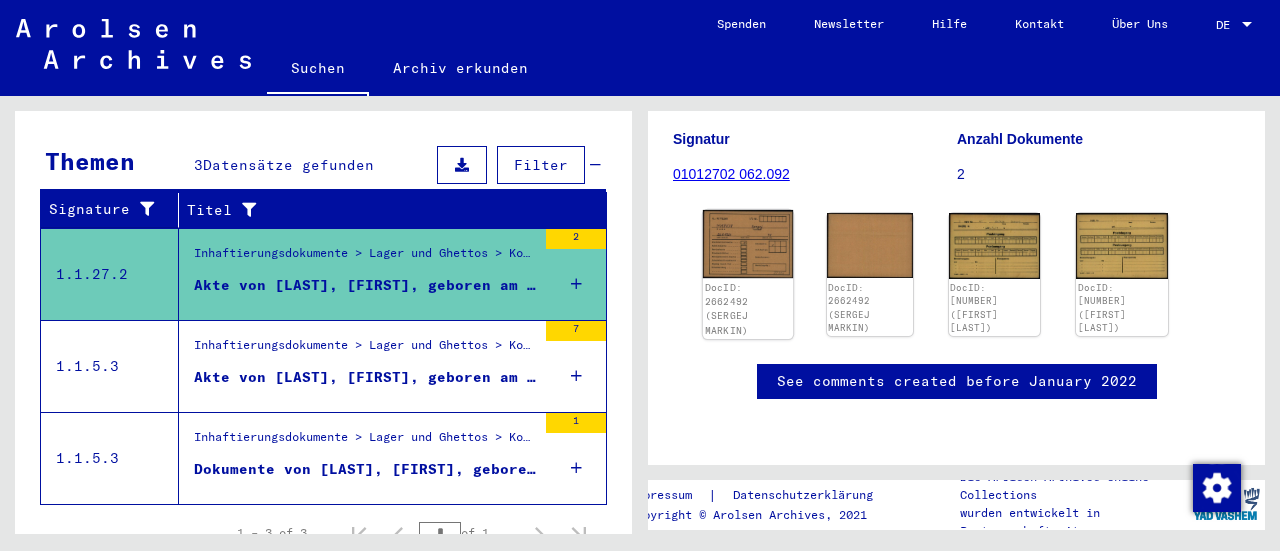 click 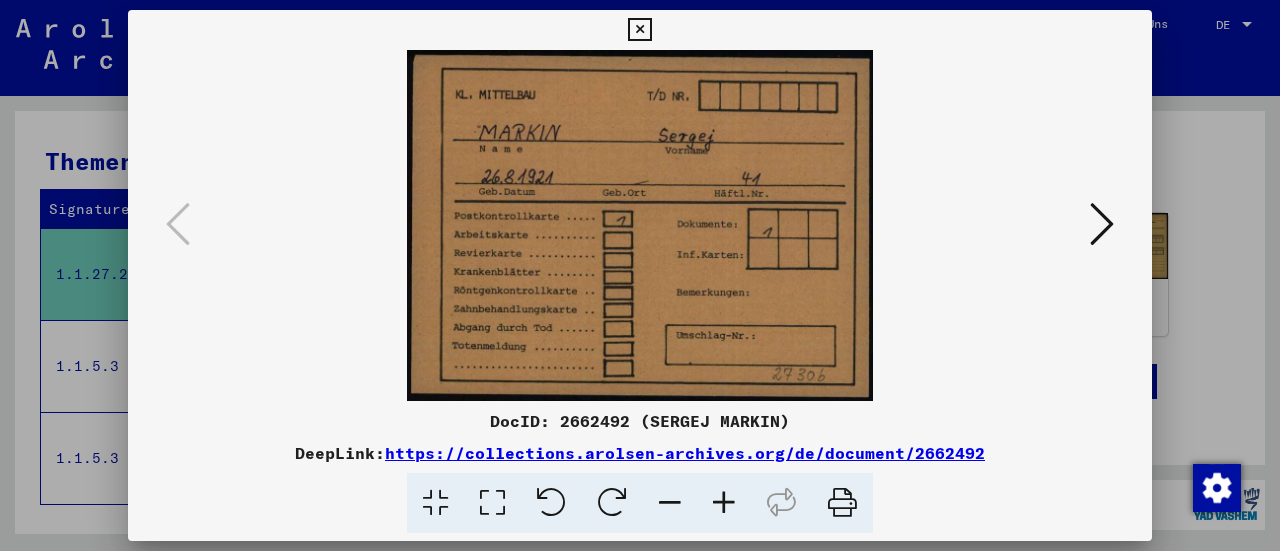 click at bounding box center [640, 275] 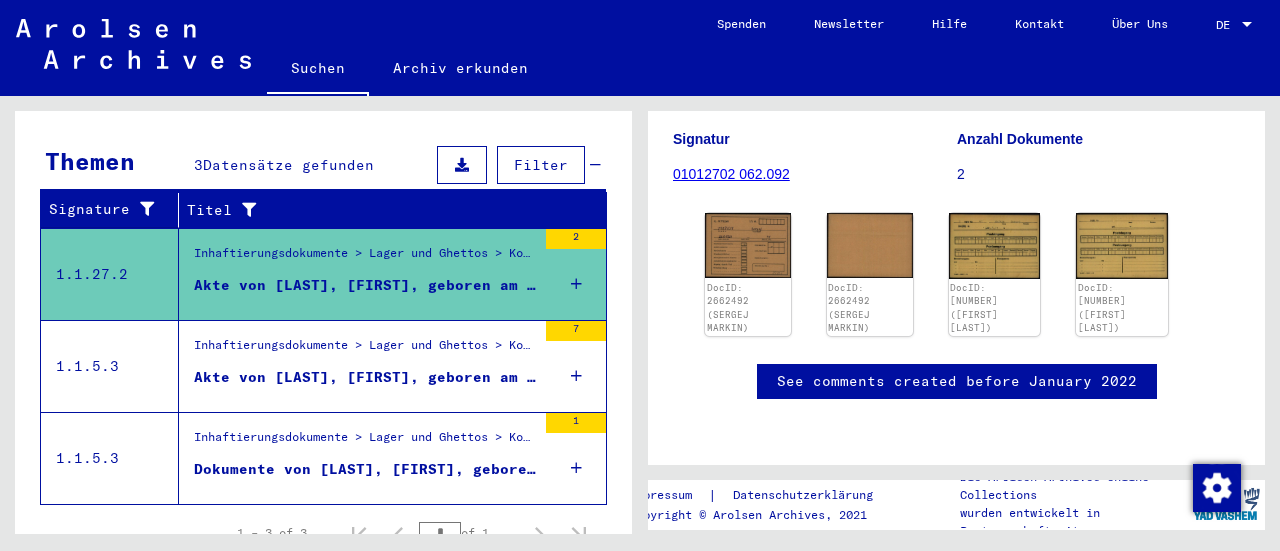 scroll, scrollTop: 457, scrollLeft: 0, axis: vertical 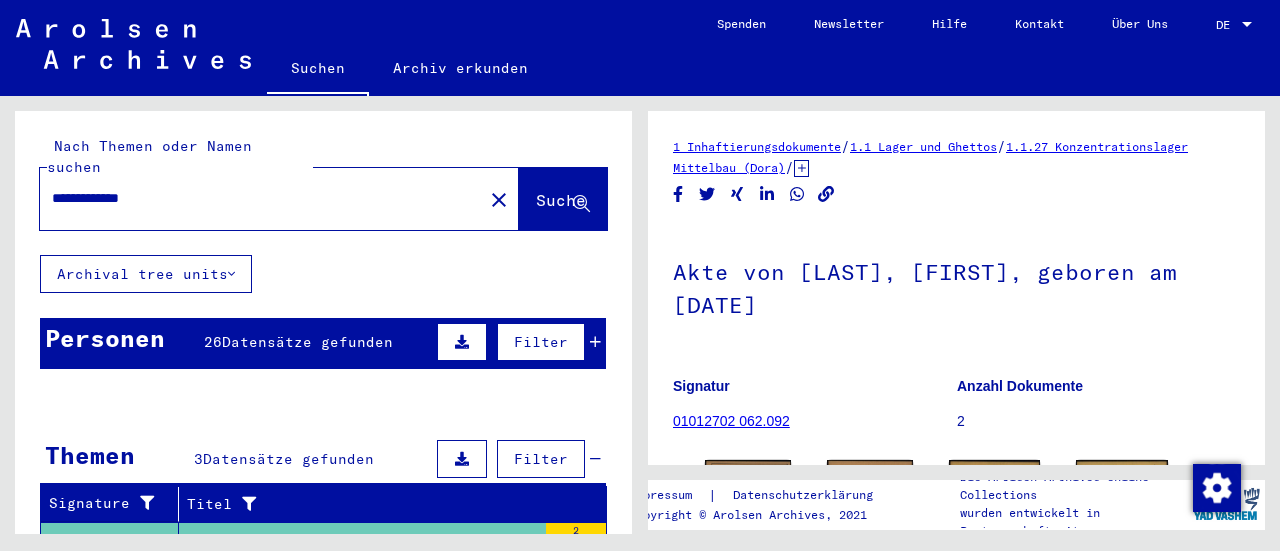 click on "**********" at bounding box center (261, 198) 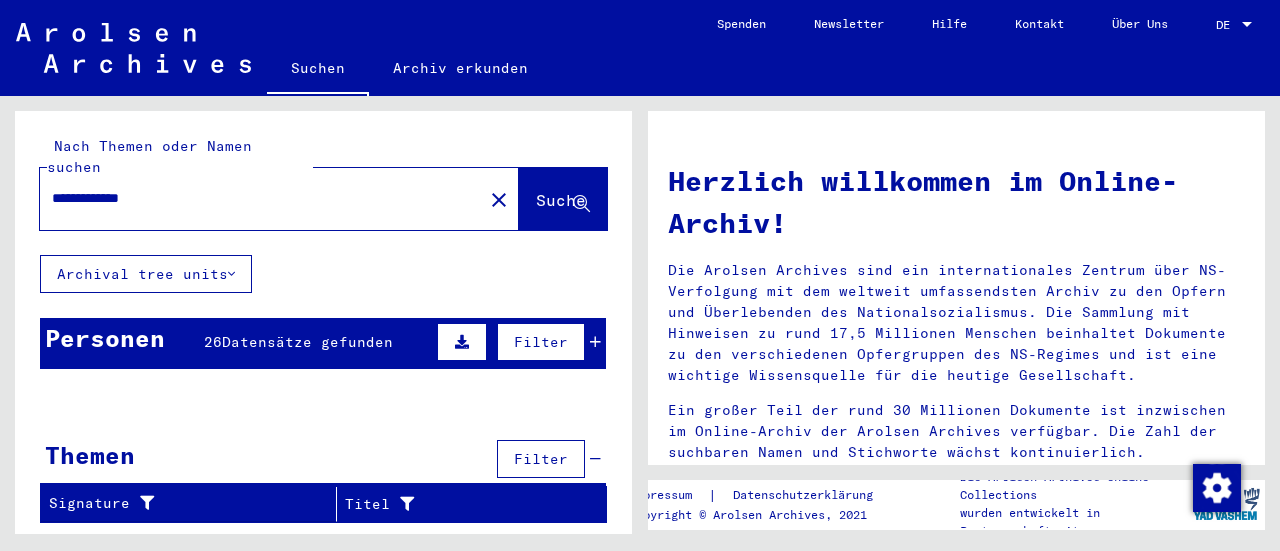 click at bounding box center [595, 342] 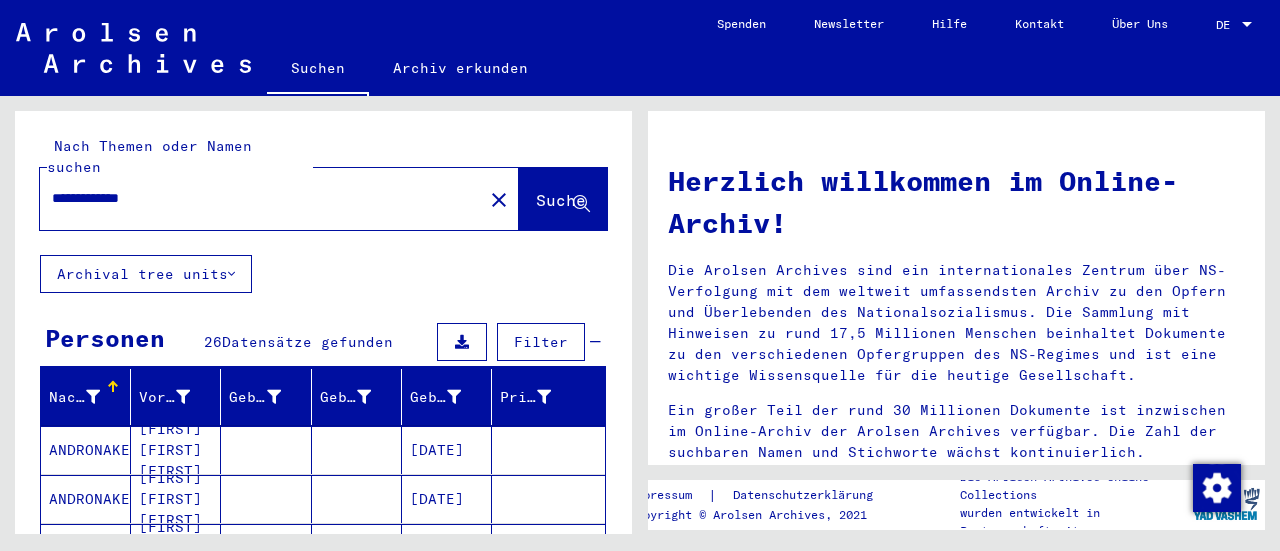 click on "[FIRST] [FIRST] [FIRST]" at bounding box center [176, 548] 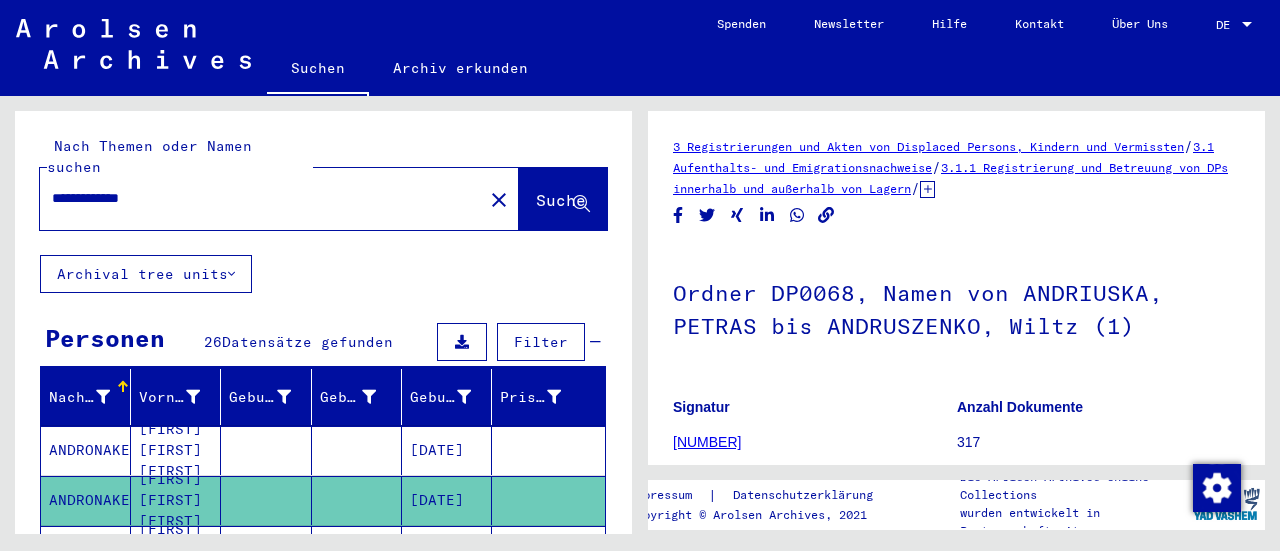 scroll, scrollTop: 0, scrollLeft: 0, axis: both 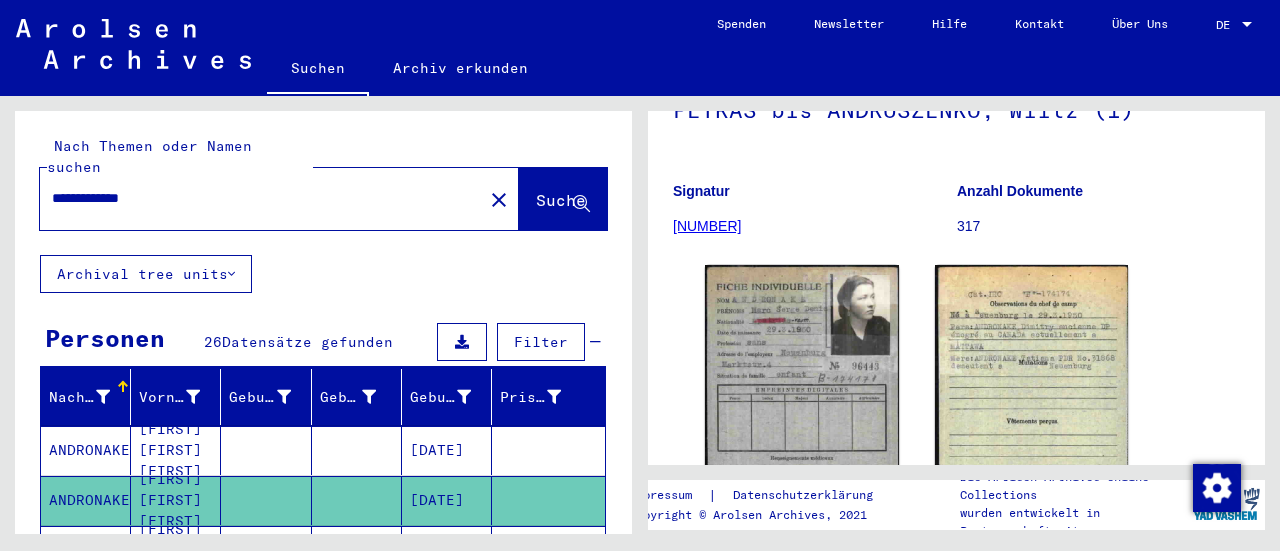 click 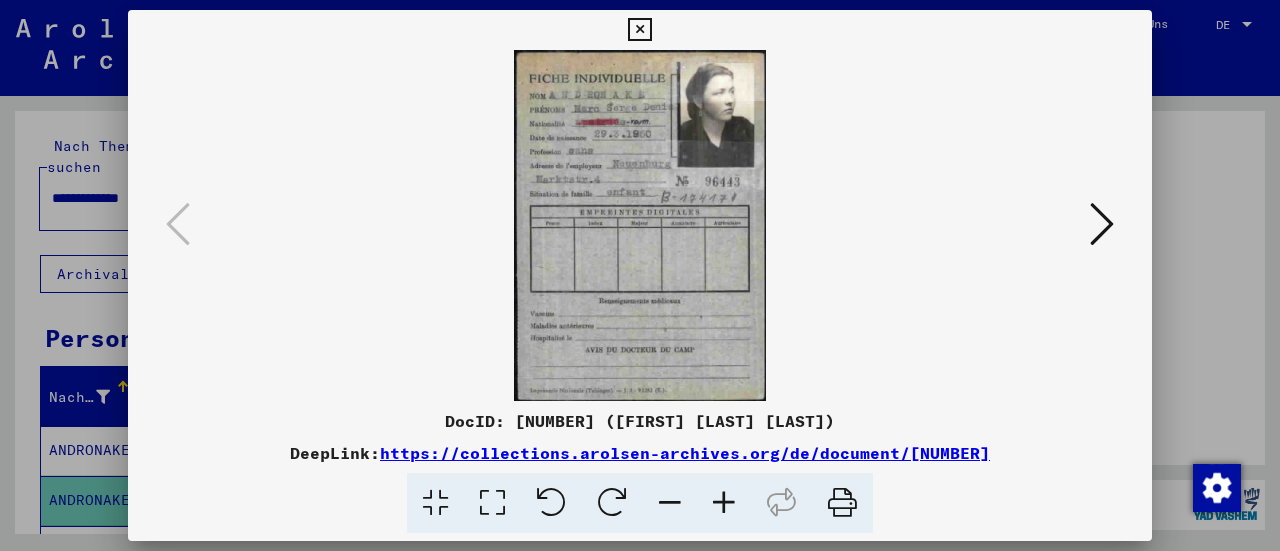 click at bounding box center (640, 275) 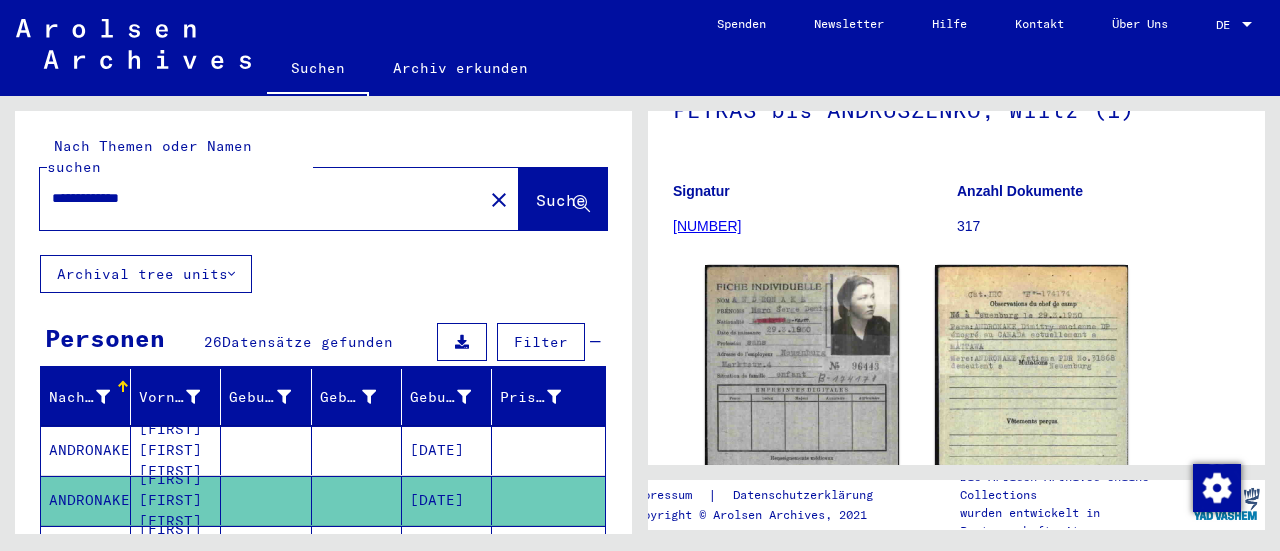drag, startPoint x: 194, startPoint y: 179, endPoint x: 109, endPoint y: 167, distance: 85.84288 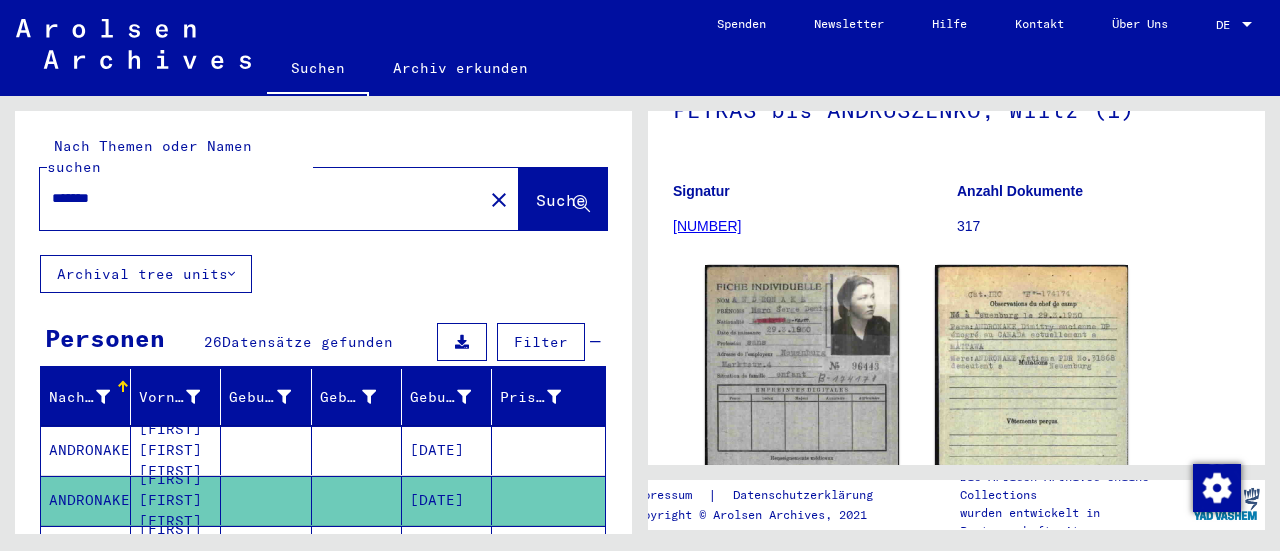 type on "******" 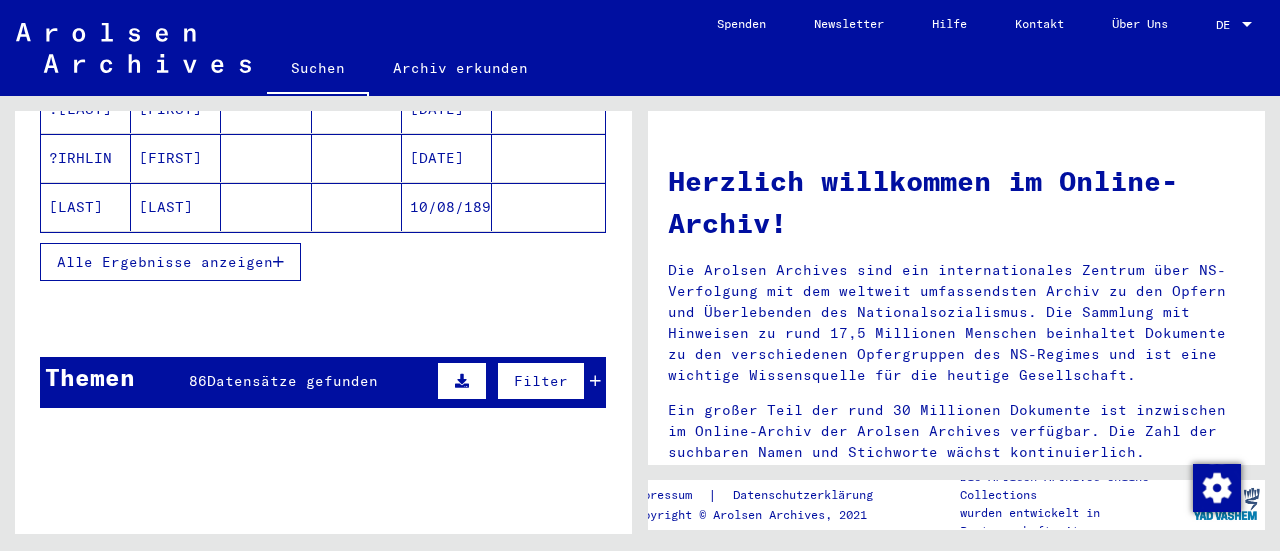 scroll, scrollTop: 438, scrollLeft: 0, axis: vertical 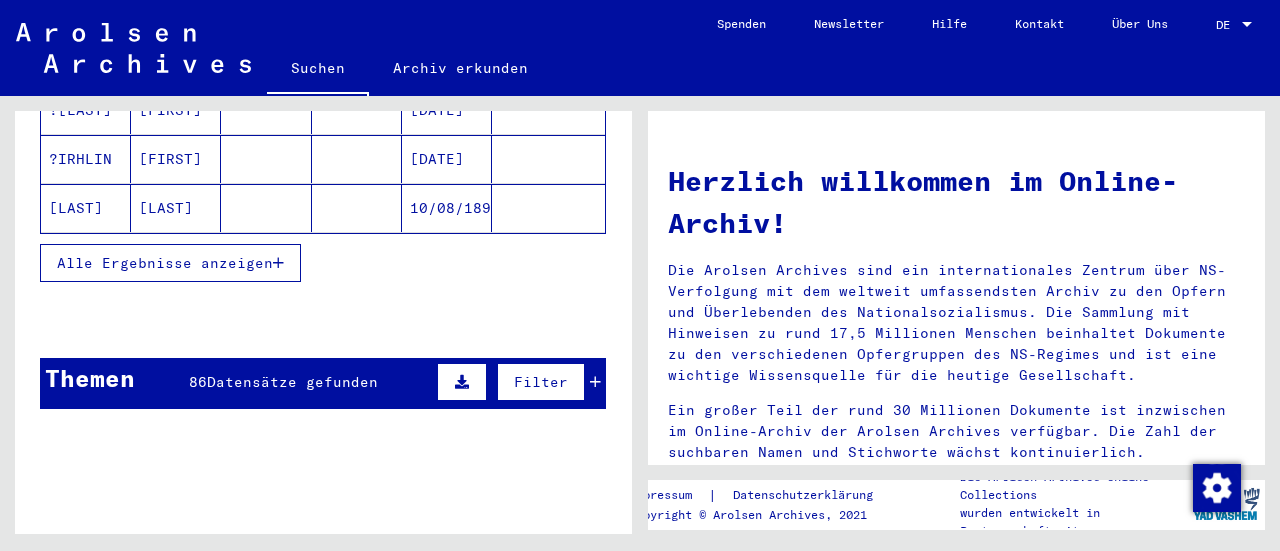 click on "Alle Ergebnisse anzeigen" at bounding box center (165, 263) 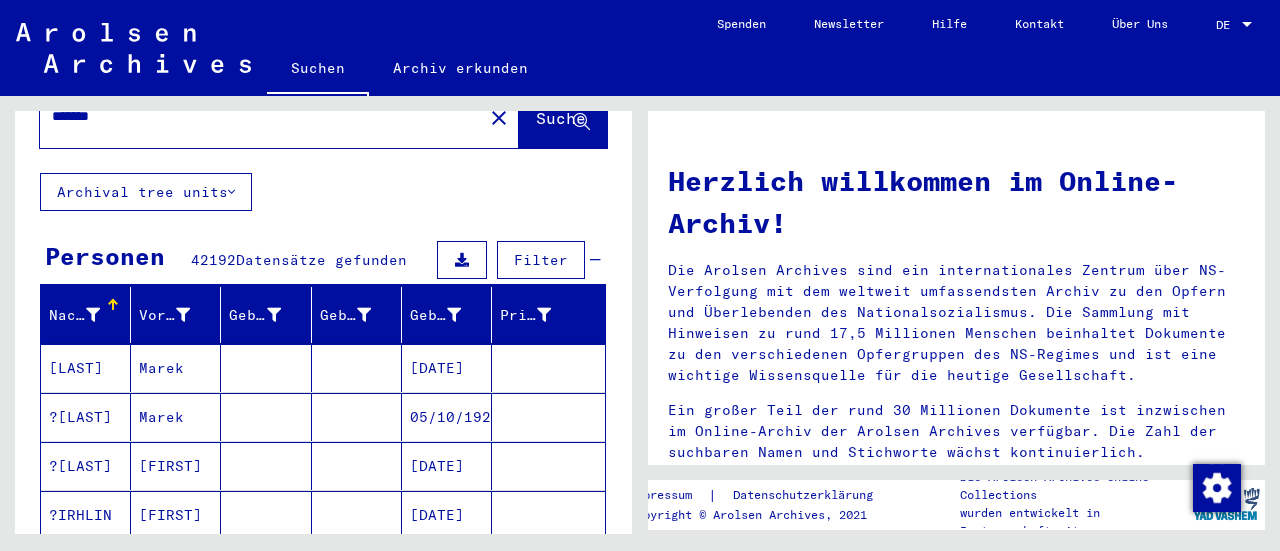 scroll, scrollTop: 83, scrollLeft: 0, axis: vertical 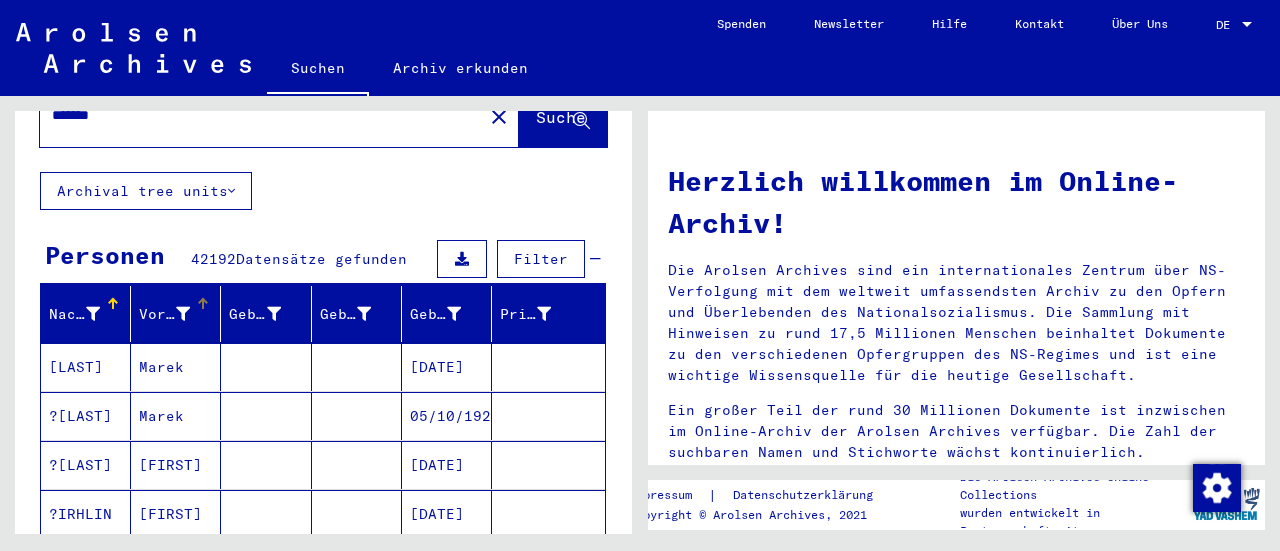 click at bounding box center (183, 314) 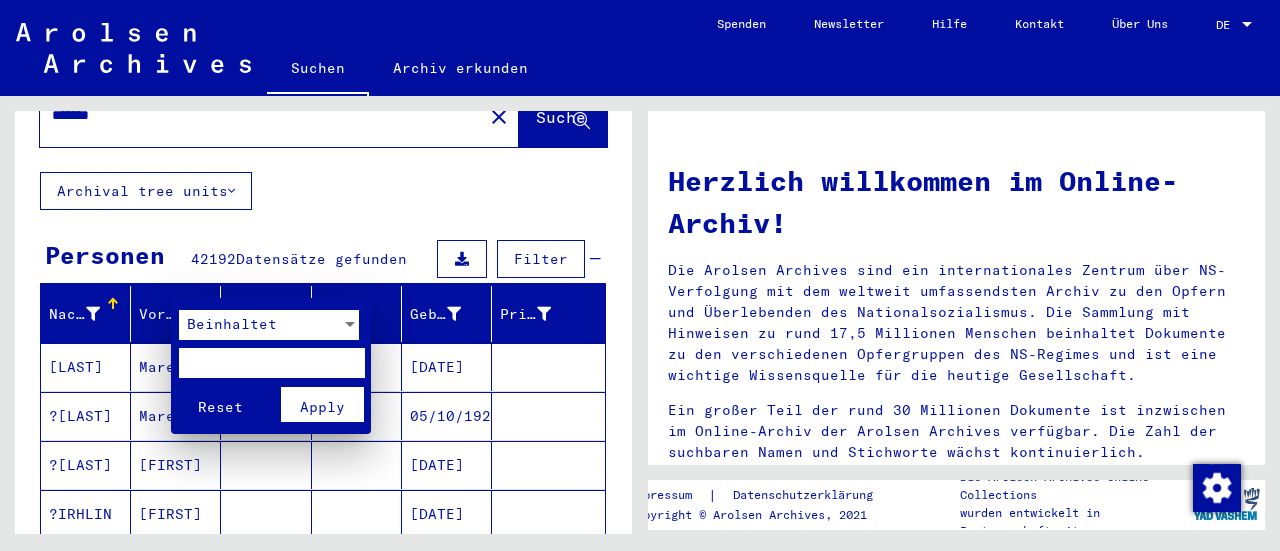 click at bounding box center [271, 363] 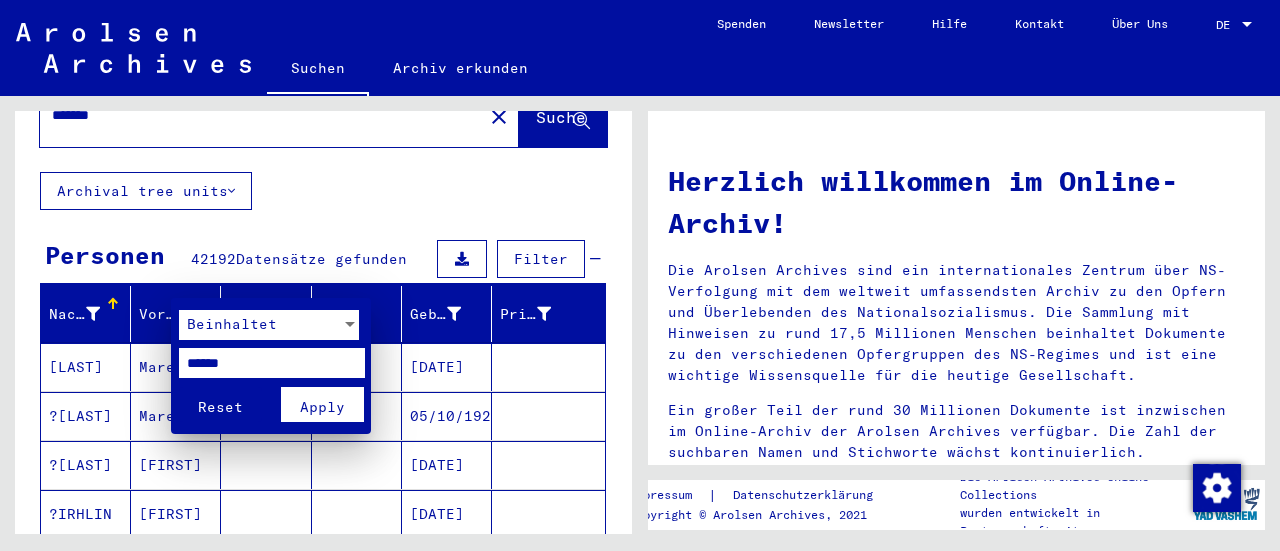 type on "******" 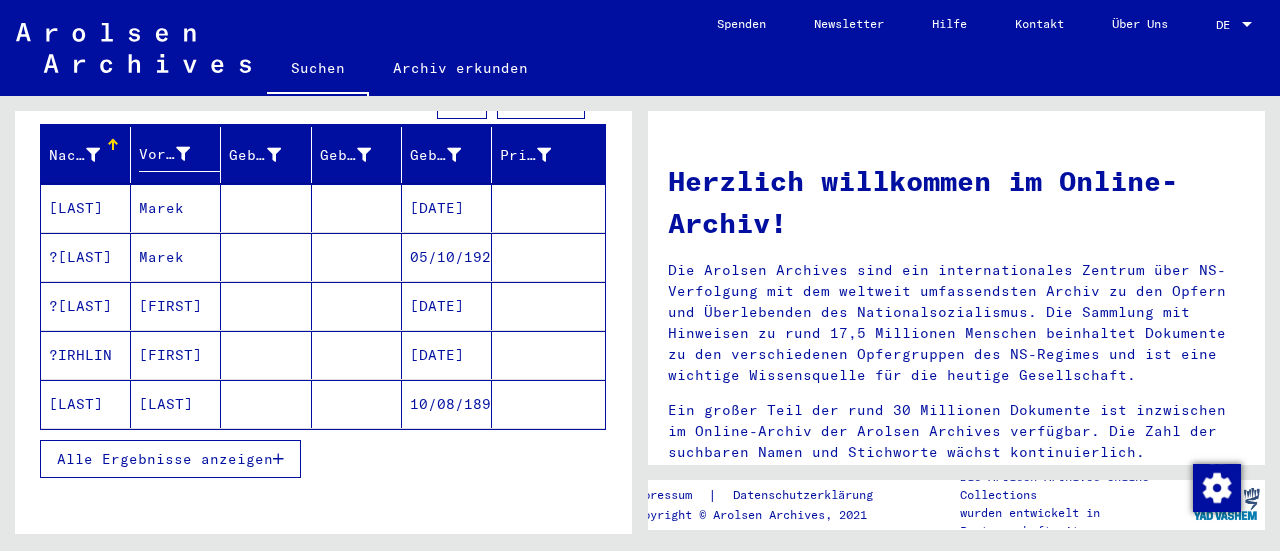 scroll, scrollTop: 241, scrollLeft: 0, axis: vertical 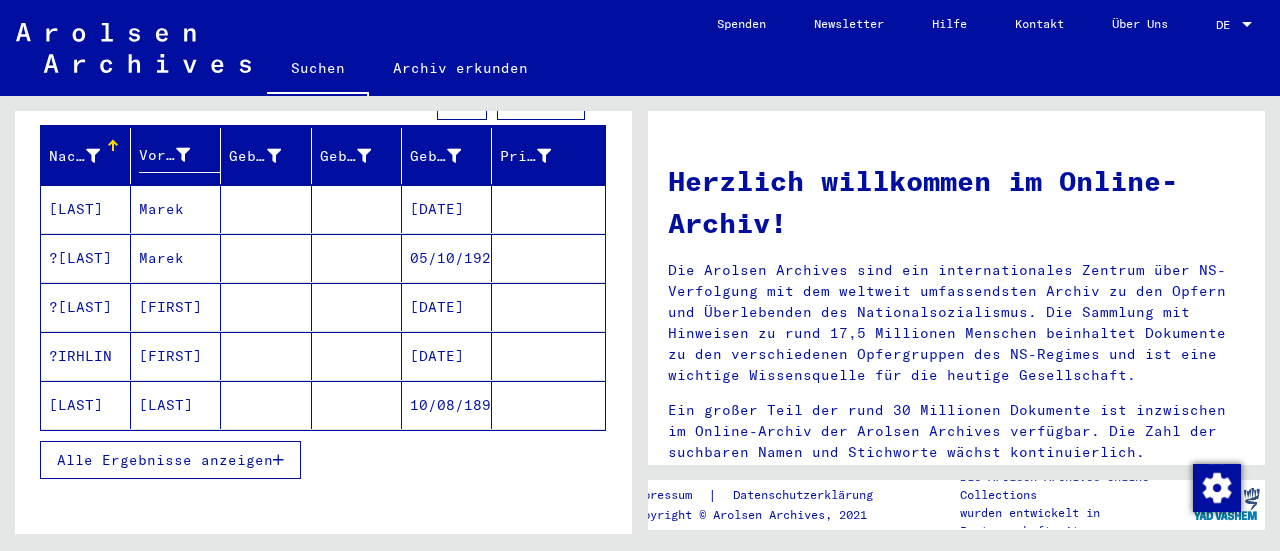 click on "Alle Ergebnisse anzeigen" at bounding box center (165, 460) 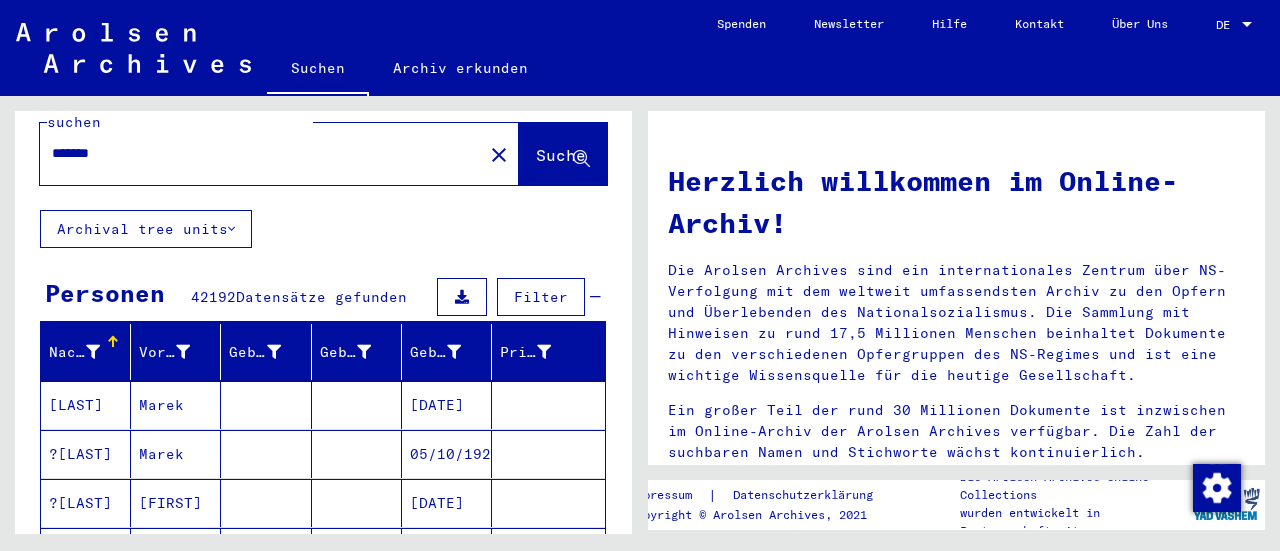 scroll, scrollTop: 47, scrollLeft: 0, axis: vertical 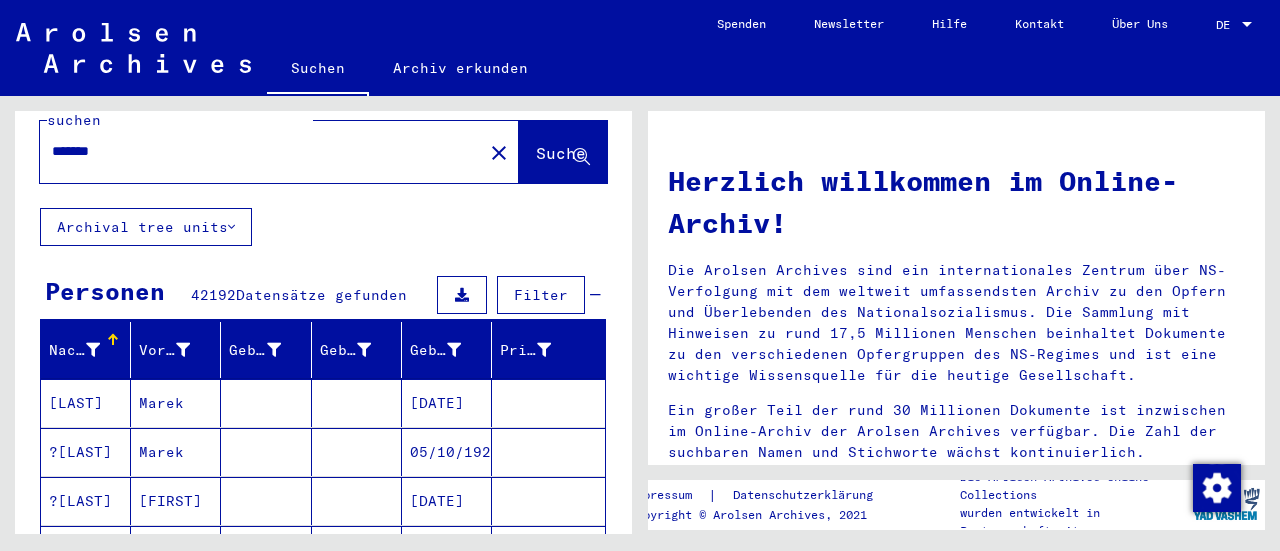 click on "Nachname" at bounding box center [74, 350] 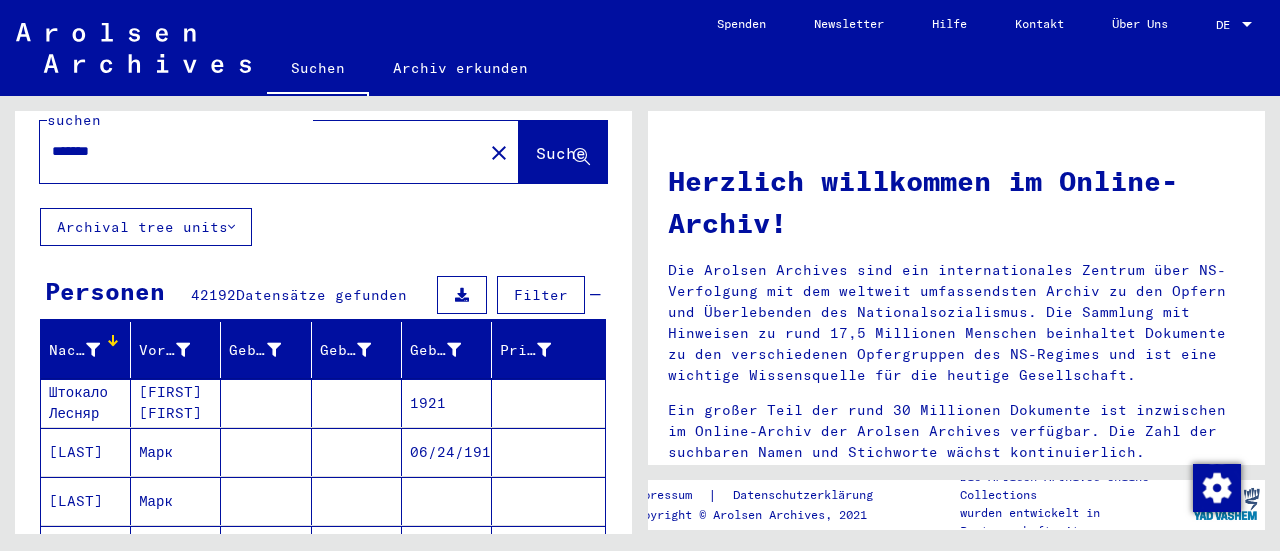 click on "Herzlich willkommen im Online-Archiv!
Die Arolsen Archives sind ein internationales Zentrum über NS-Verfolgung mit dem weltweit umfassendsten Archiv zu den Opfern und Überlebenden des Nationalsozialismus. Die Sammlung mit Hinweisen zu rund 17,5 Millionen Menschen beinhaltet Dokumente zu den verschiedenen Opfergruppen des NS-Regimes und ist eine wichtige Wissensquelle für die heutige Gesellschaft.
Ein großer Teil der rund 30 Millionen Dokumente ist inzwischen im Online-Archiv der Arolsen Archives verfügbar. Die Zahl der suchbaren Namen und Stichworte wächst kontinuierlich.
Unser Online-Archiv ist 2020 mit dem European Heritage Award / Europa Nostra Award 2020 ausgezeichnet worden: Europas wichtigste Auszeichnung für den Erhalt des kulturellen Erbes." 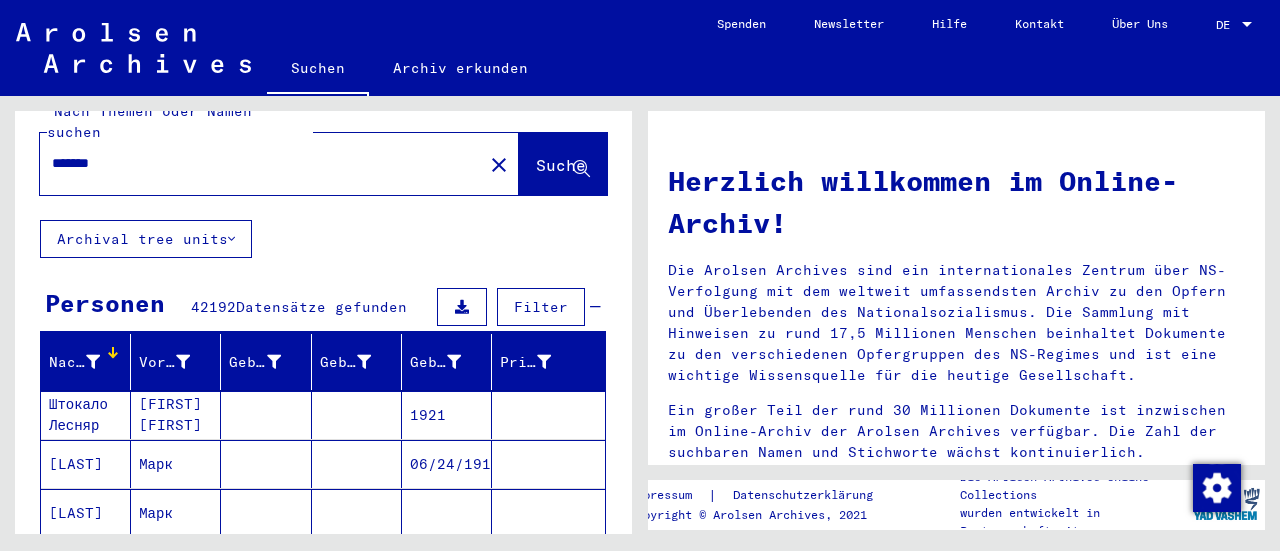 scroll, scrollTop: 34, scrollLeft: 0, axis: vertical 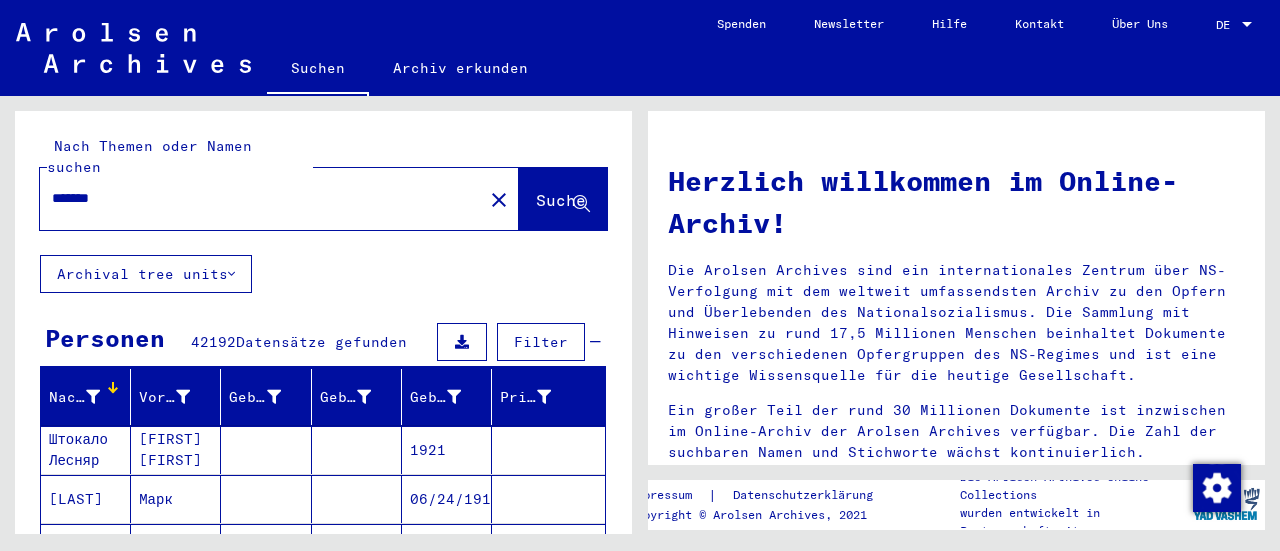 drag, startPoint x: 168, startPoint y: 146, endPoint x: 0, endPoint y: 116, distance: 170.65755 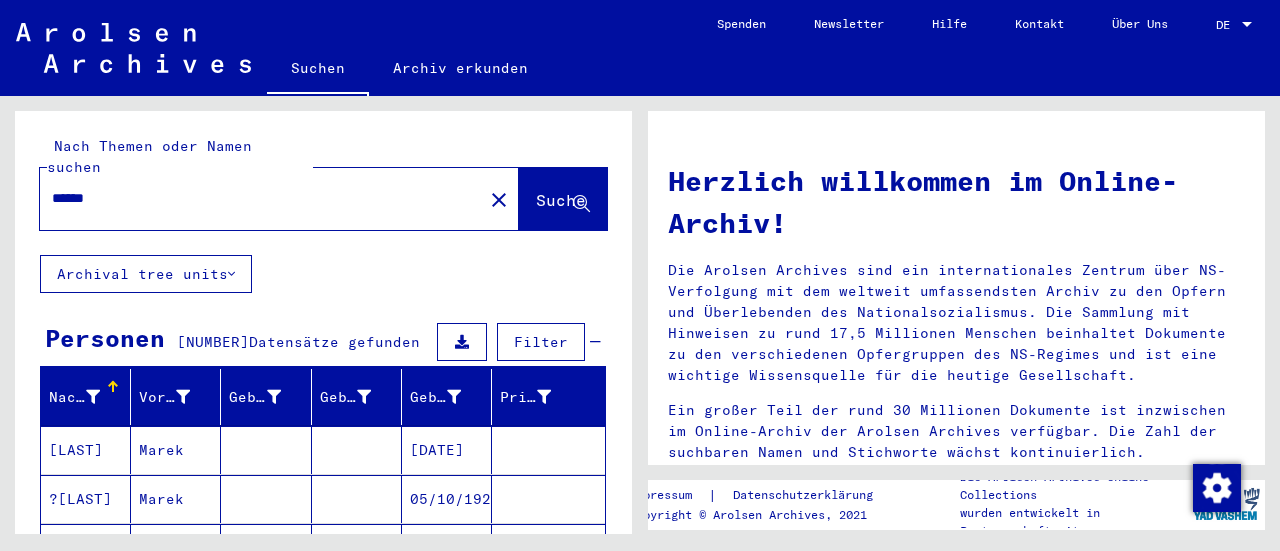 click on "Signature Nachname Vorname Geburtsname Geburt‏ Geburtsdatum Prisoner # Vater (Adoptivvater) Mutter (Adoptivmutter) Religion Nationalität Beruf Haftstätte Sterbedatum Letzter Wohnort Letzter Wohnort (Land) Haftstätte Letzter Wohnort (Provinz) Letzter Wohnort (Ort) Letzter Wohnort (Stadtteil) Letzter Wohnort (Straße) Letzter Wohnort (Hausnummer) 3.1.1.1 - Namen in der "phonetischen" Sortierung ab SI ?[LAST] [FIRST] 05/12/1918 3.1.1.1 - Namen in der "phonetischen" Sortierung ab G ? [FIRST] [FIRST] 05/10/1921 3.1.1.1 - Namen in der "phonetischen" Sortierung ab D ?[LAST] [FIRST] ?[LAST]" 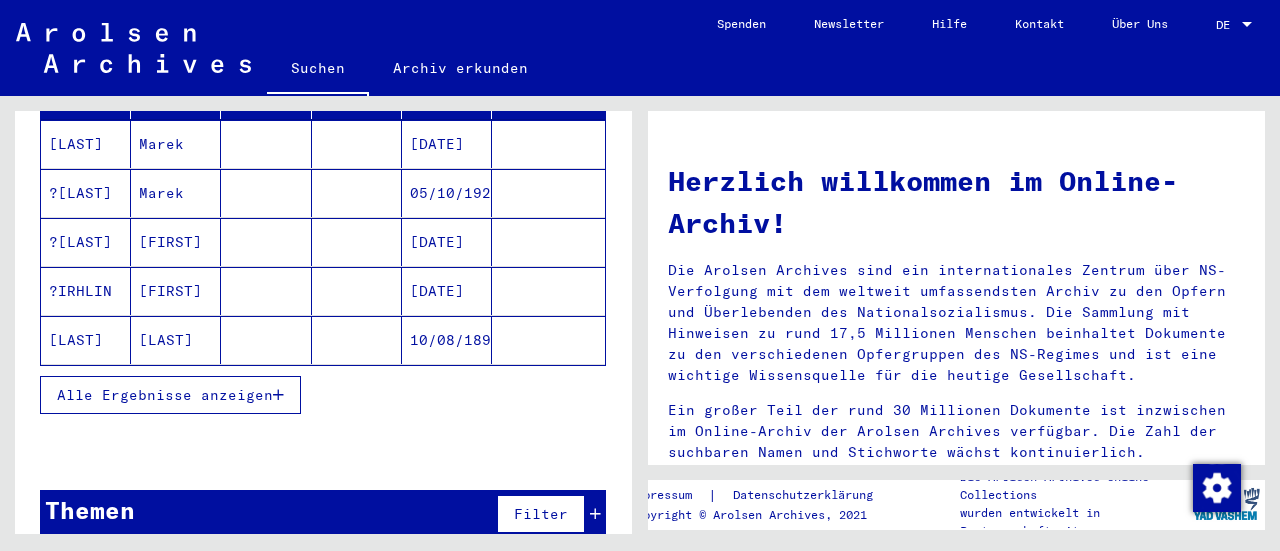 scroll, scrollTop: 0, scrollLeft: 0, axis: both 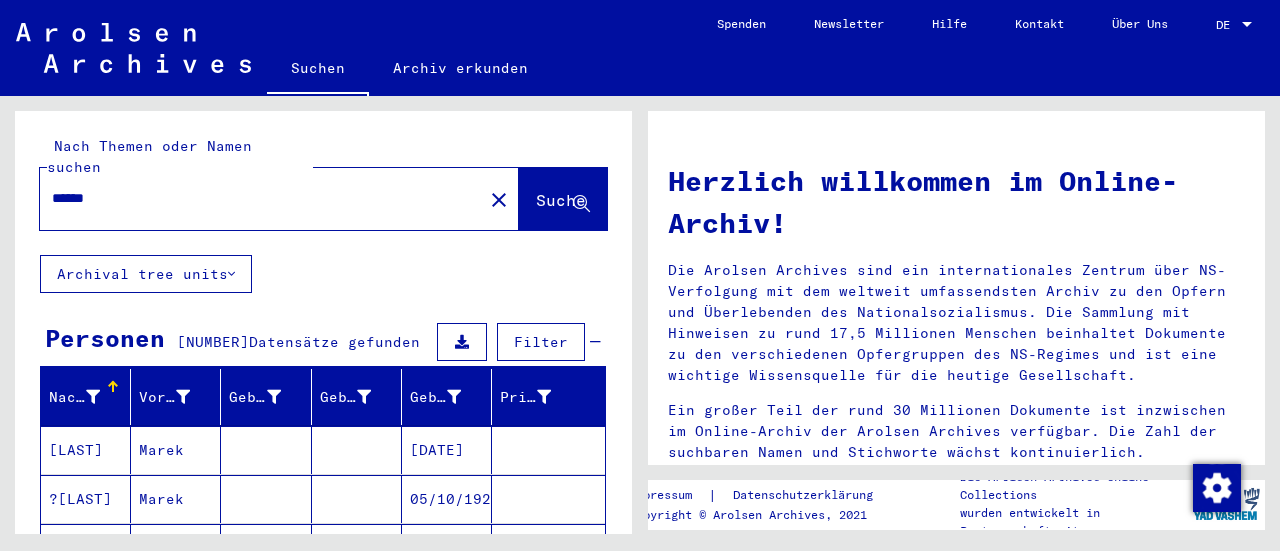 click on "******" at bounding box center [255, 198] 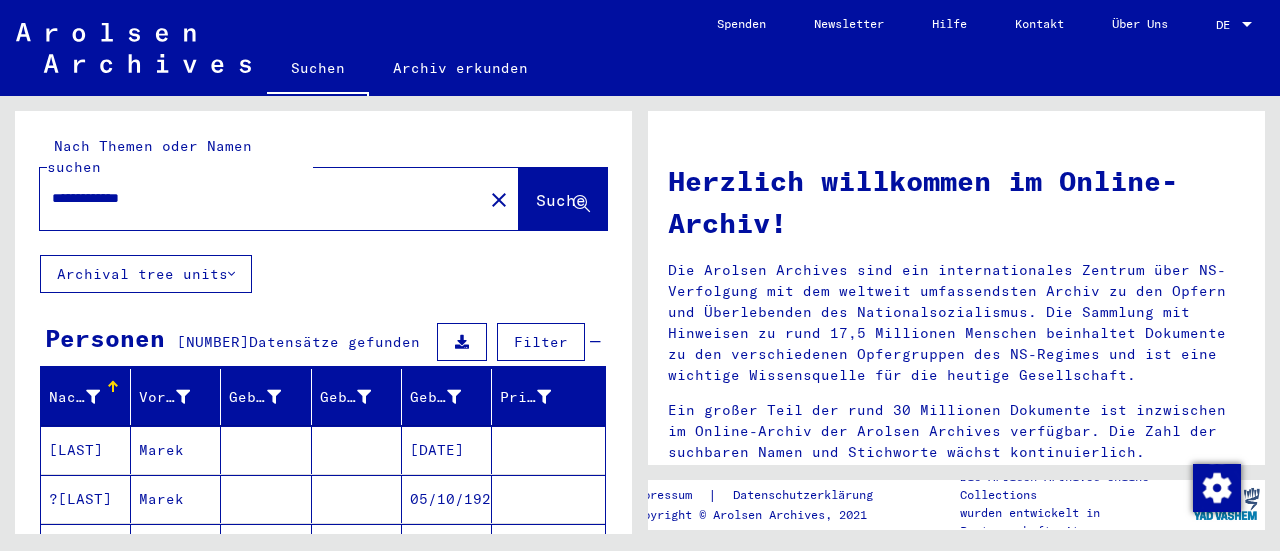 type on "**********" 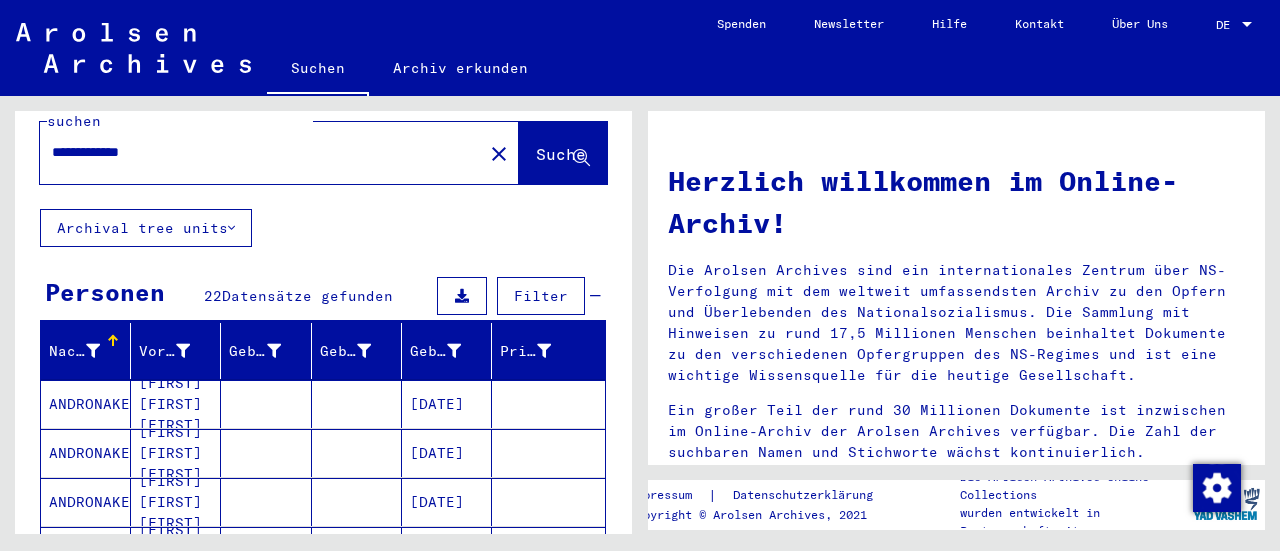 scroll, scrollTop: 44, scrollLeft: 0, axis: vertical 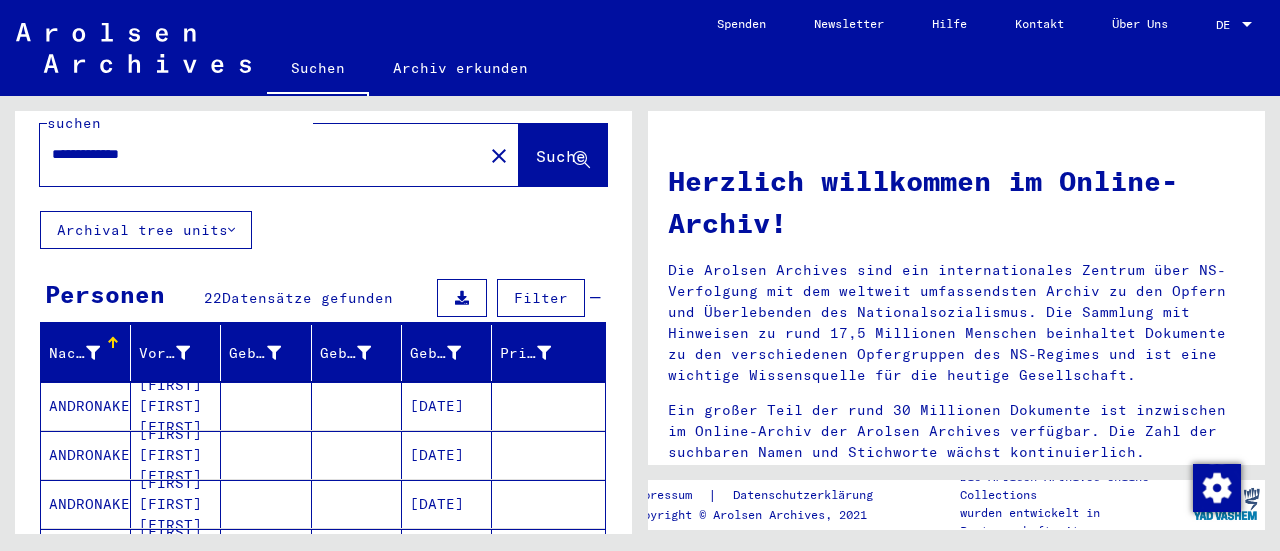 click at bounding box center (113, 343) 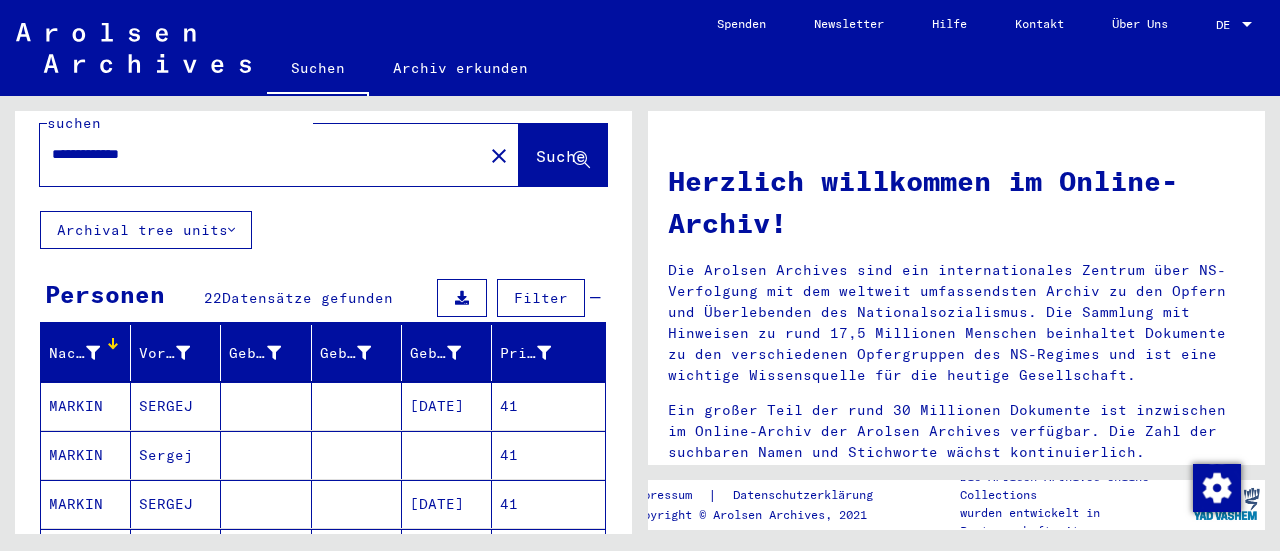 click on "Sergej" at bounding box center [176, 504] 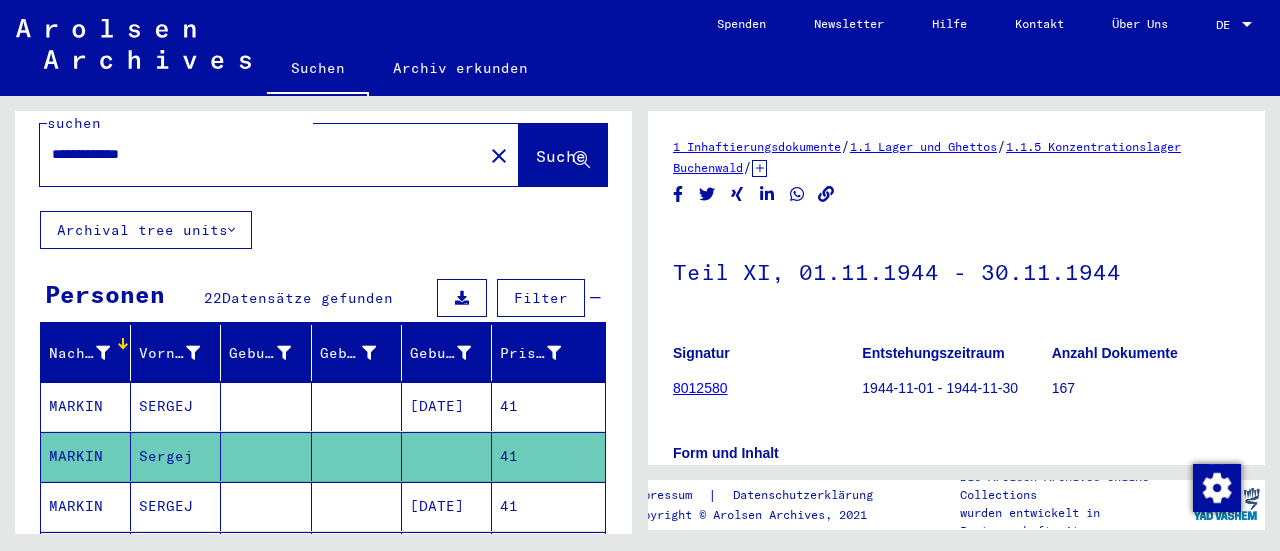 scroll, scrollTop: 0, scrollLeft: 0, axis: both 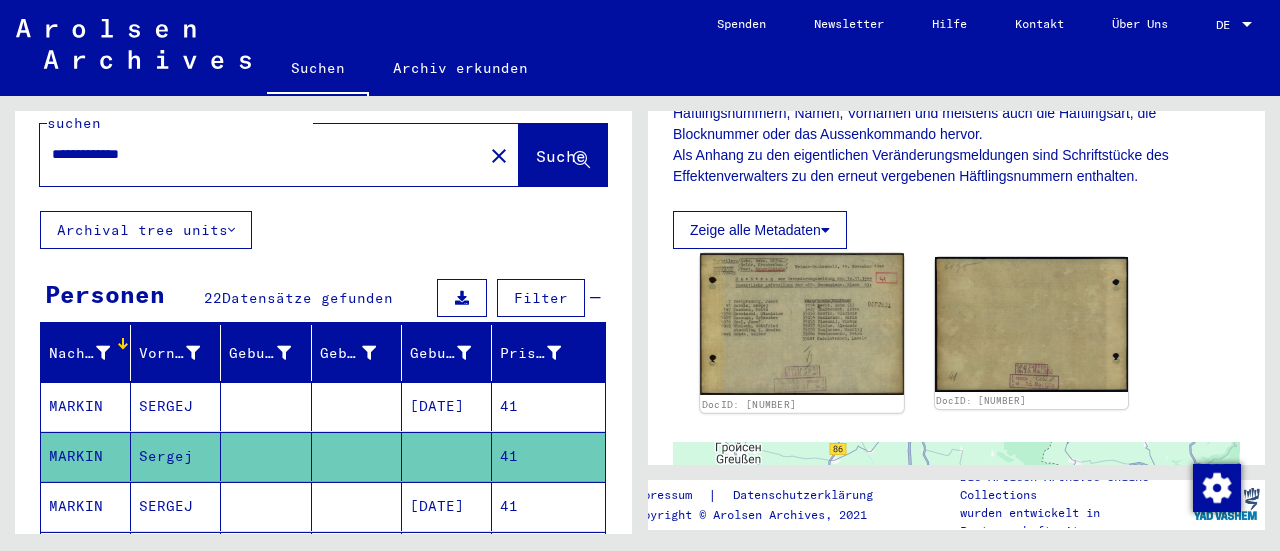 click 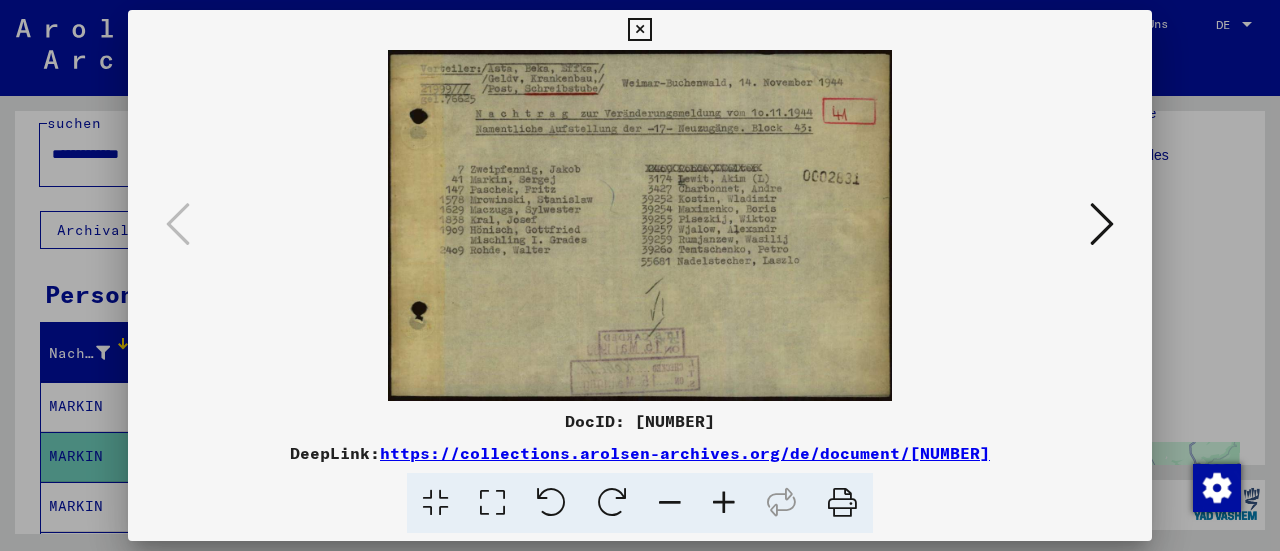 click at bounding box center [640, 275] 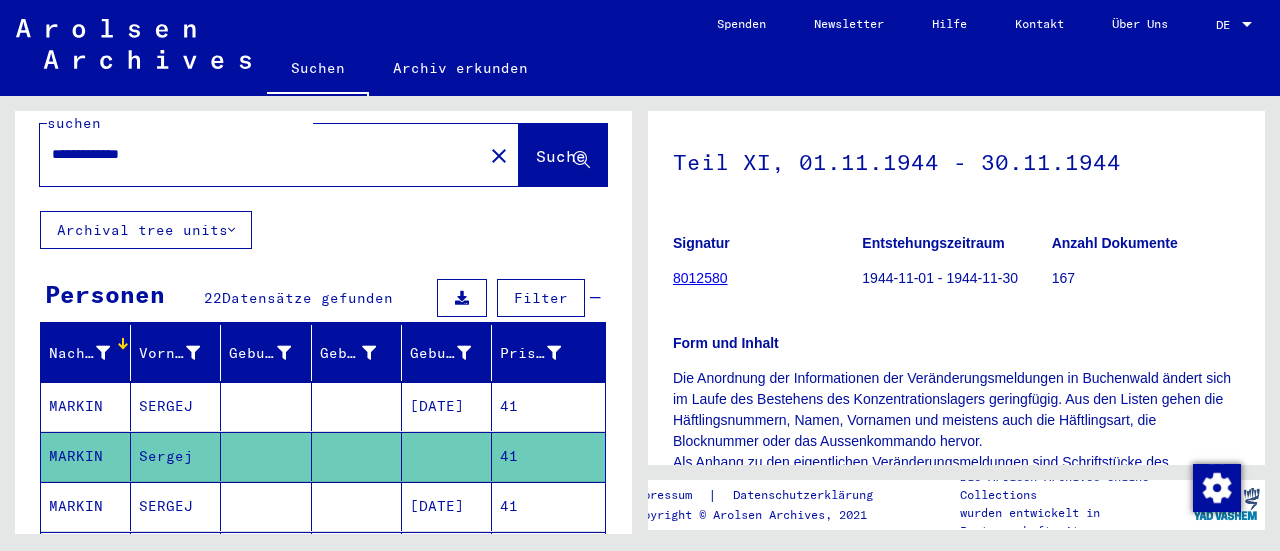 scroll, scrollTop: 91, scrollLeft: 0, axis: vertical 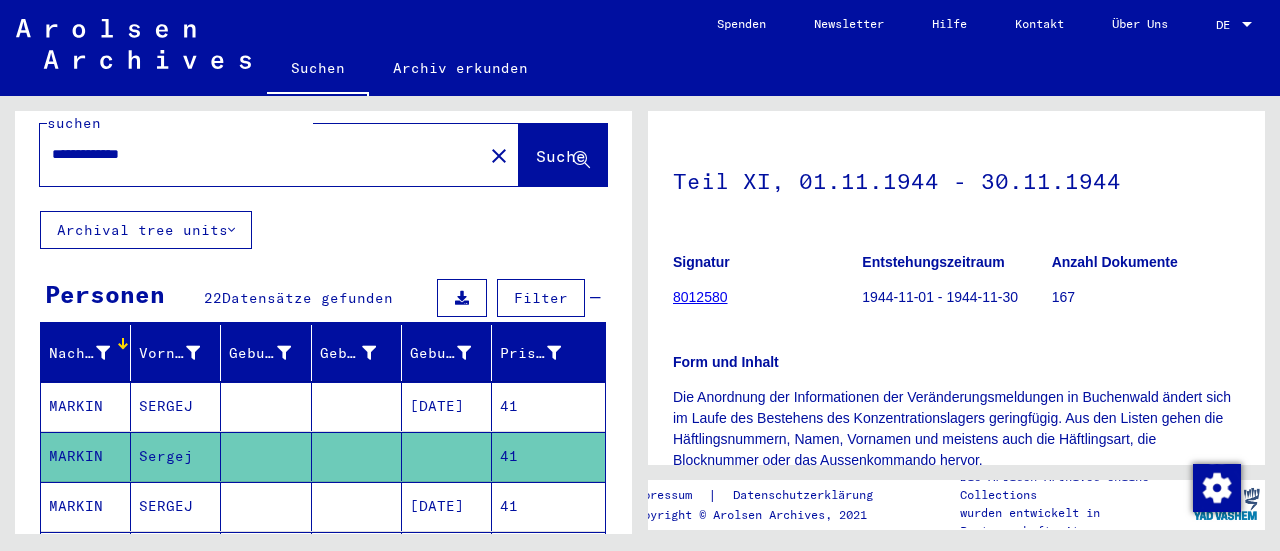 click on "41" at bounding box center [548, 556] 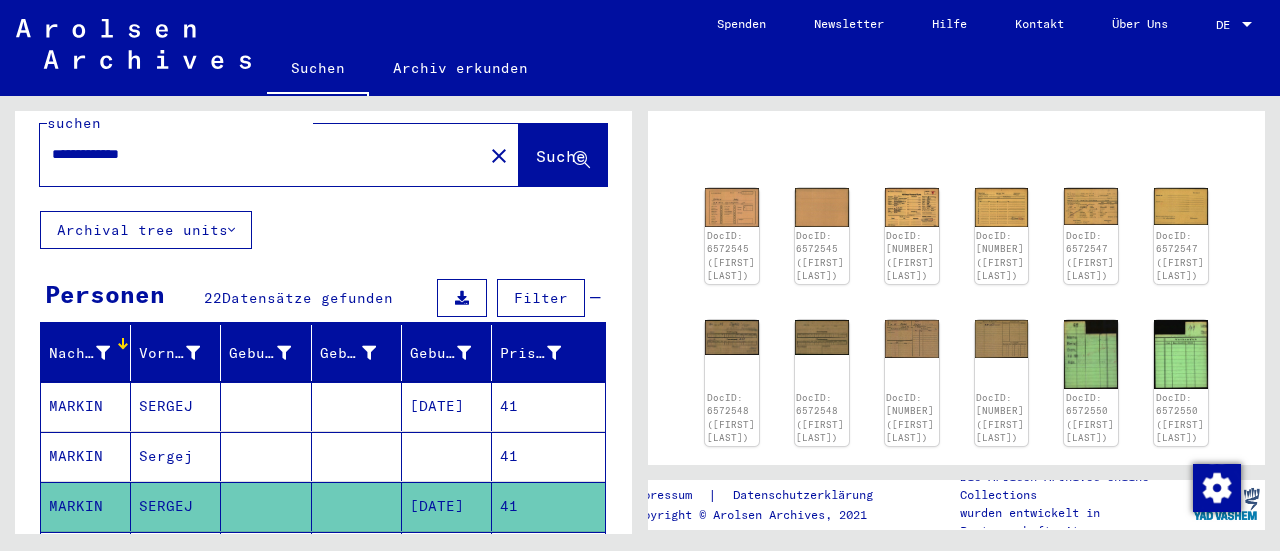 scroll, scrollTop: 162, scrollLeft: 0, axis: vertical 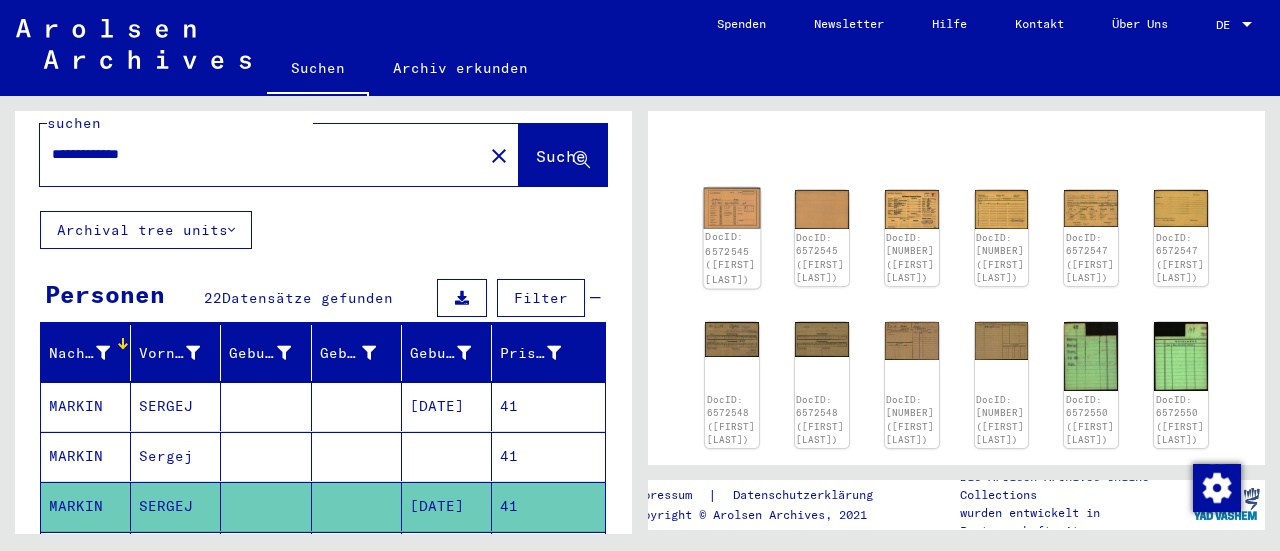 click on "DocID: 6572545 ([FIRST] [LAST])" 